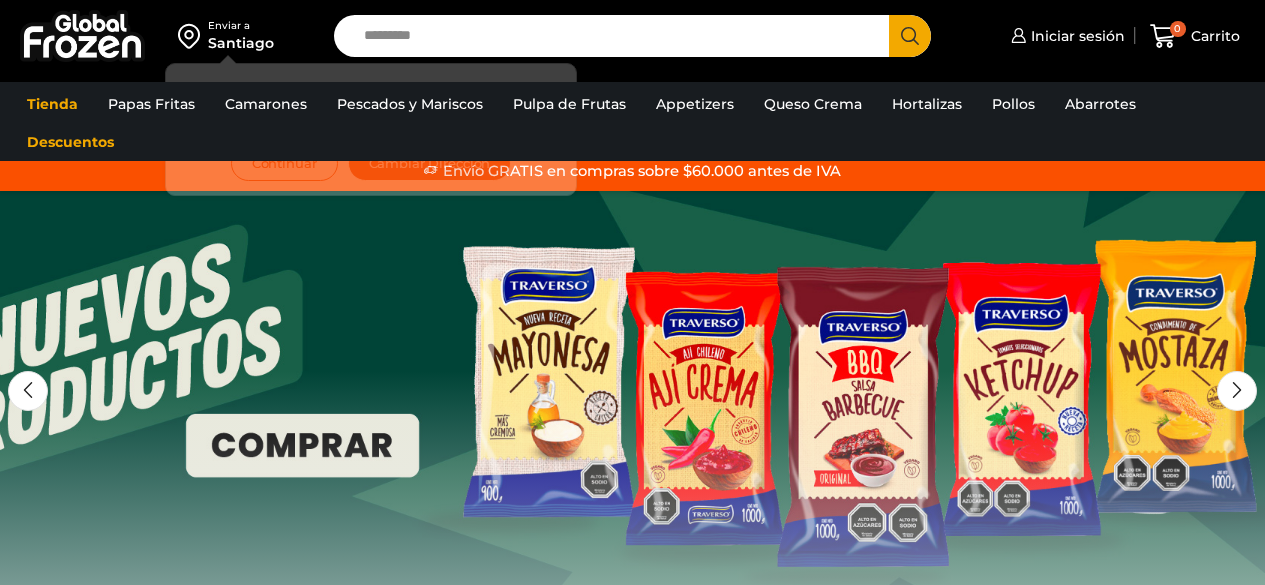 scroll, scrollTop: 0, scrollLeft: 0, axis: both 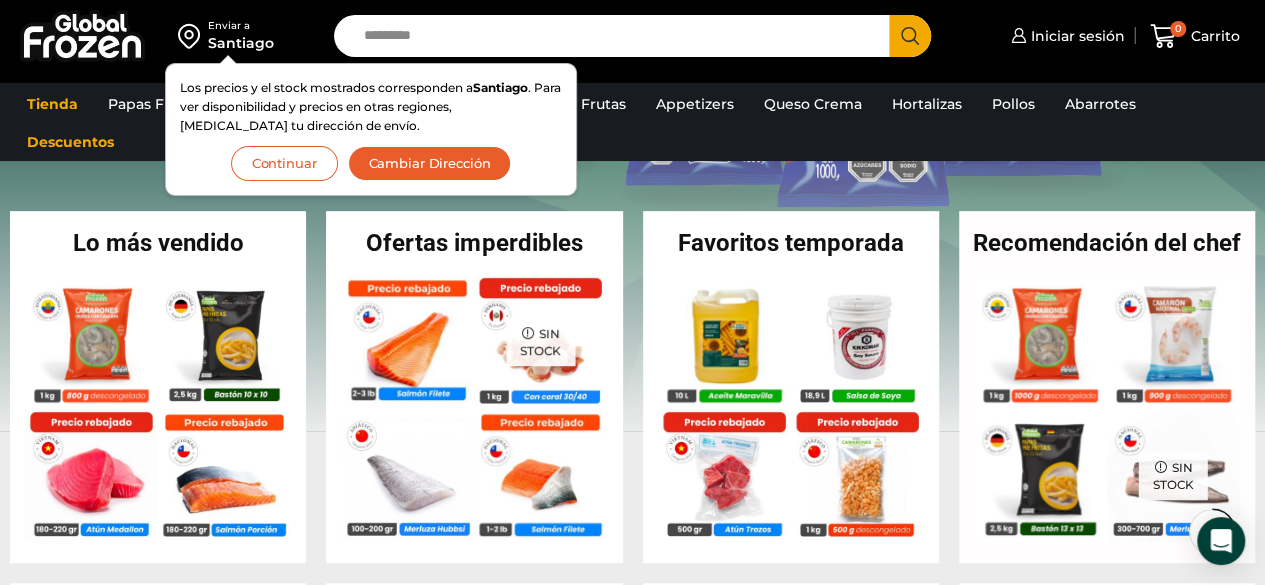 click on "Cambiar Dirección" at bounding box center (430, 163) 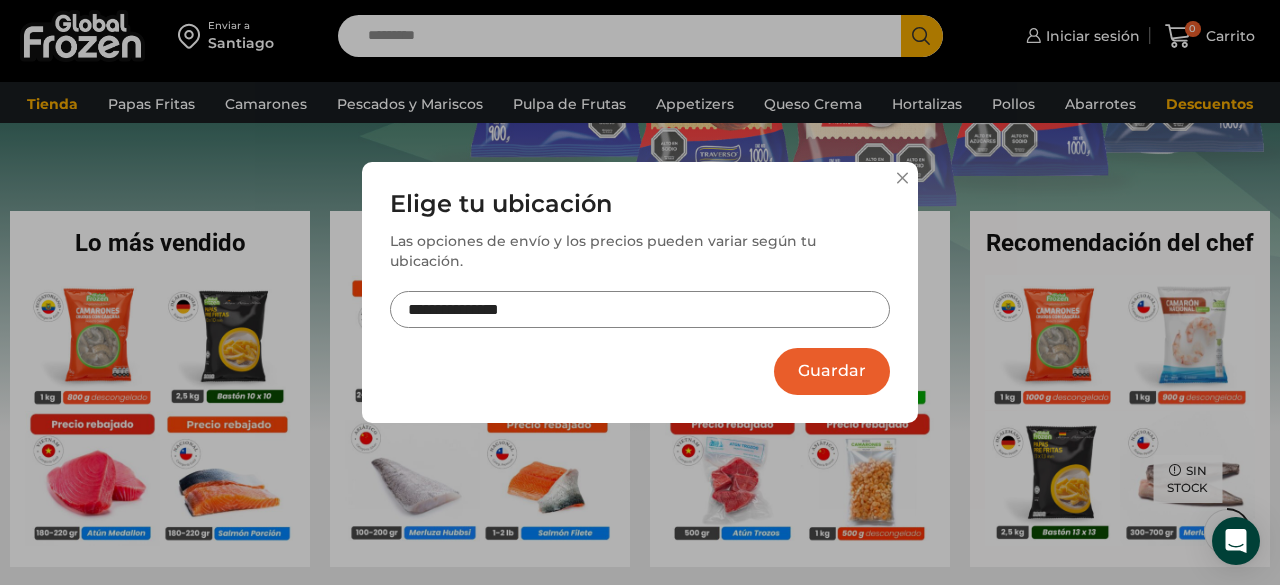 click on "**********" at bounding box center [640, 309] 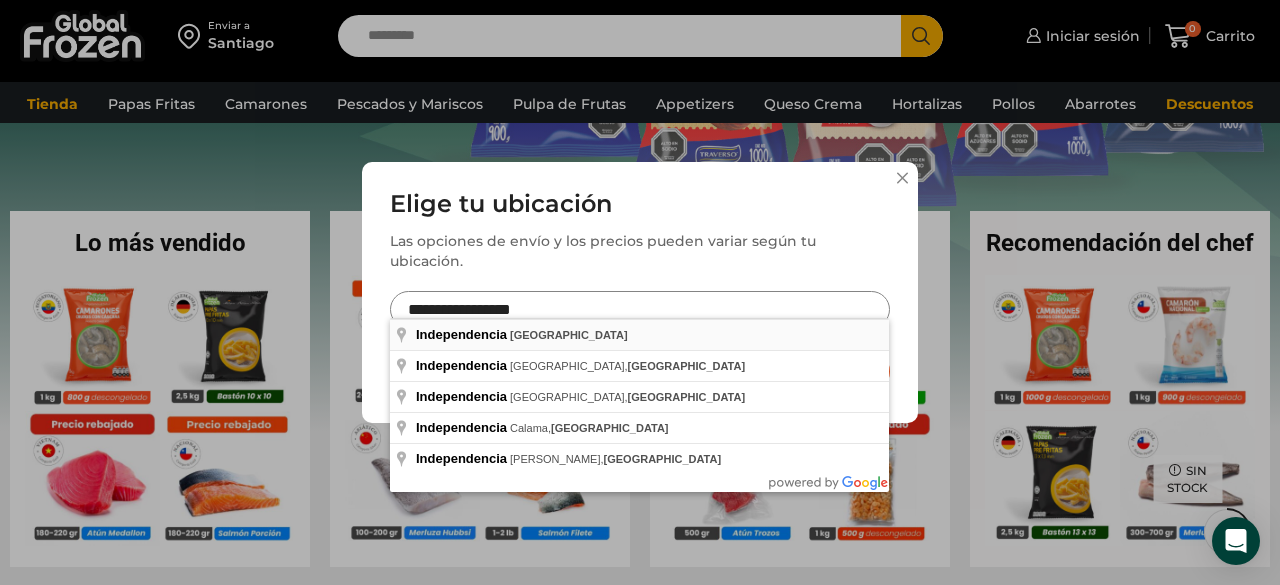 type on "**********" 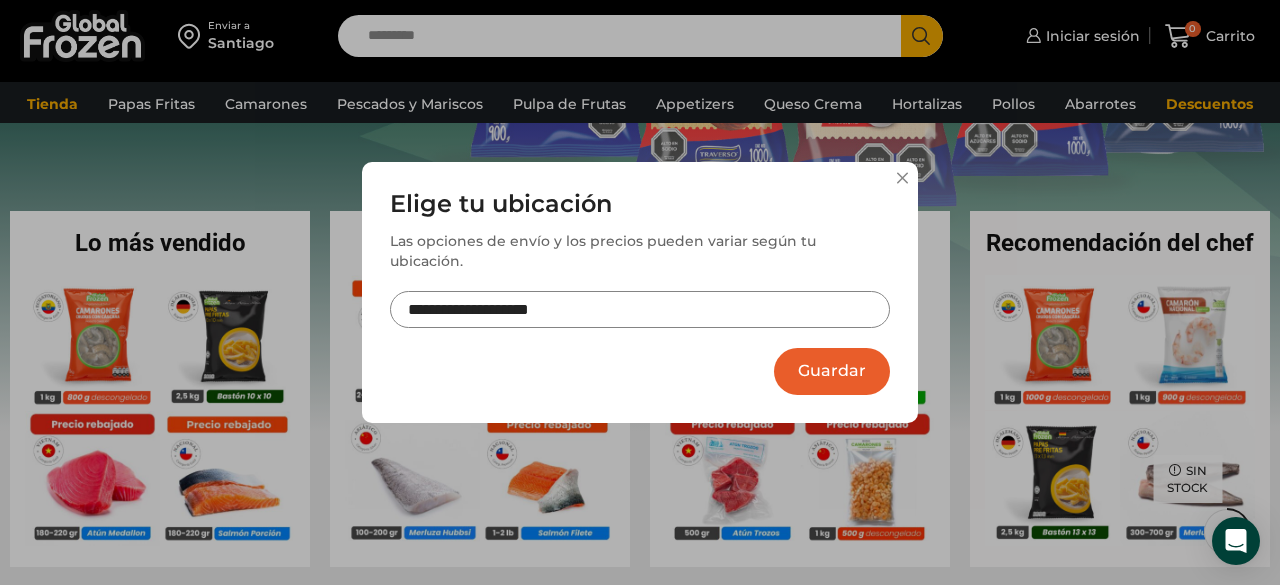 click on "Guardar" at bounding box center [832, 371] 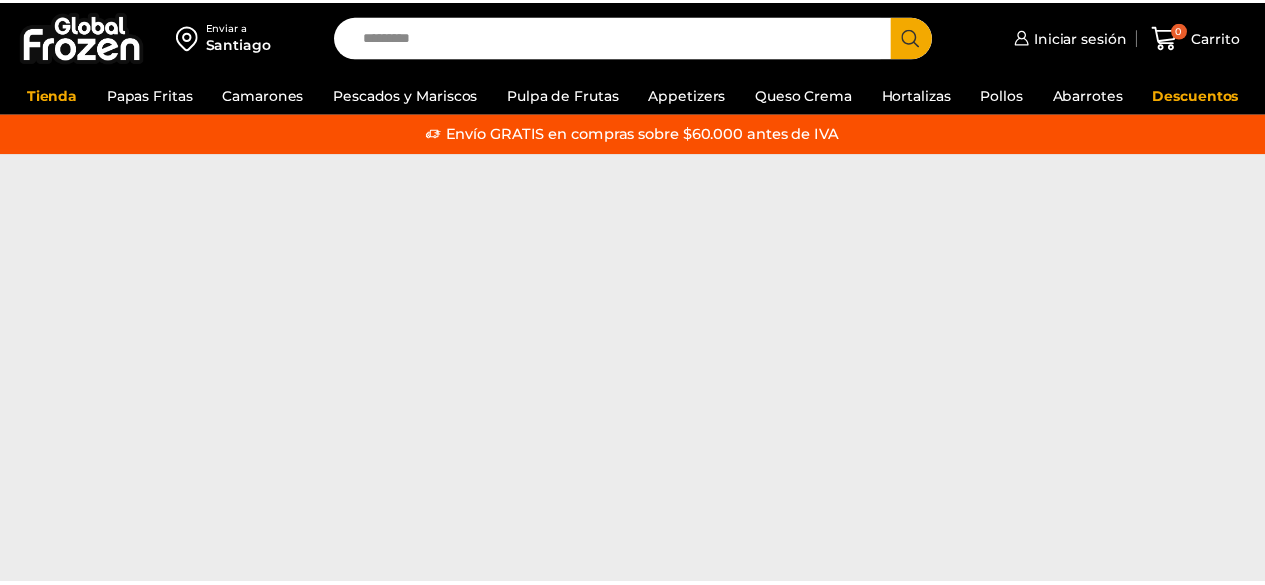 scroll, scrollTop: 0, scrollLeft: 0, axis: both 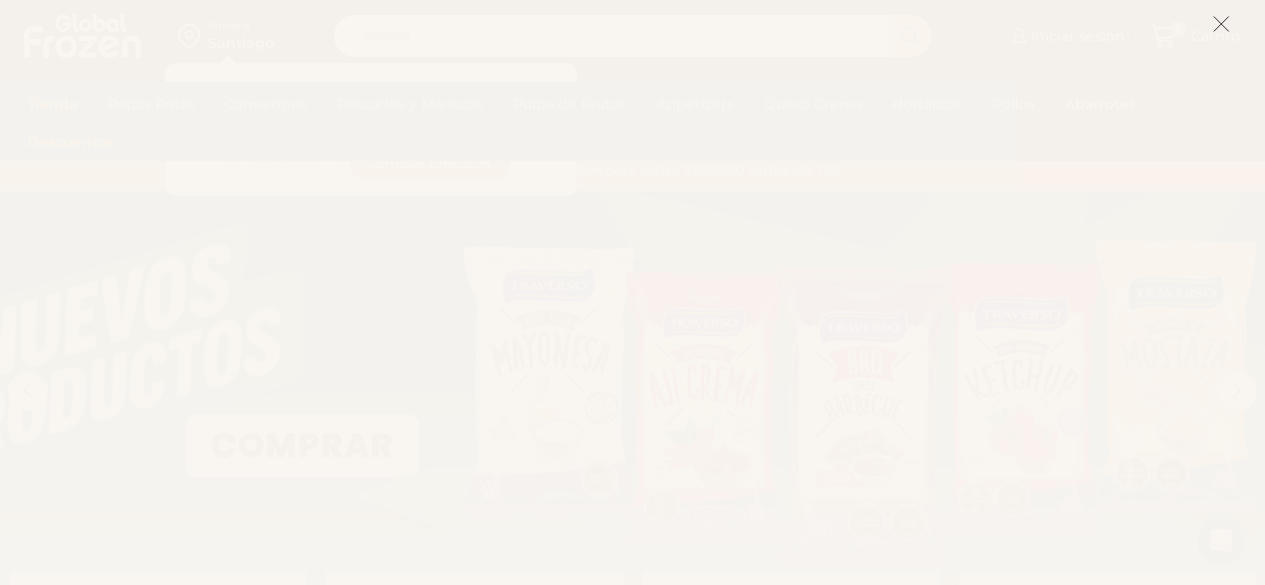 click 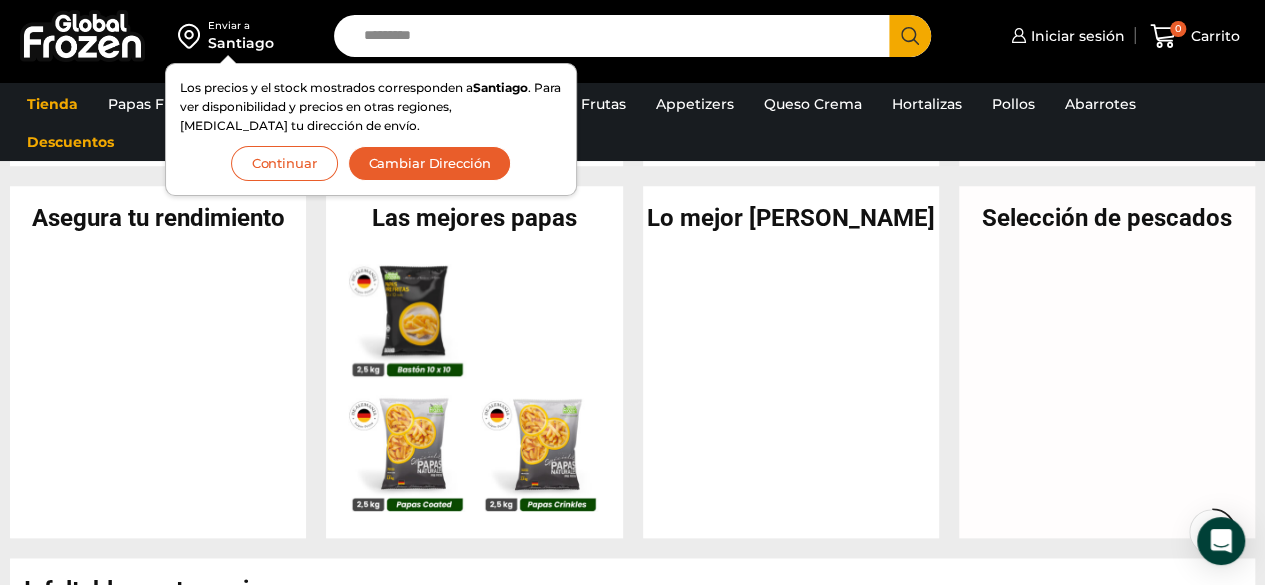 scroll, scrollTop: 768, scrollLeft: 0, axis: vertical 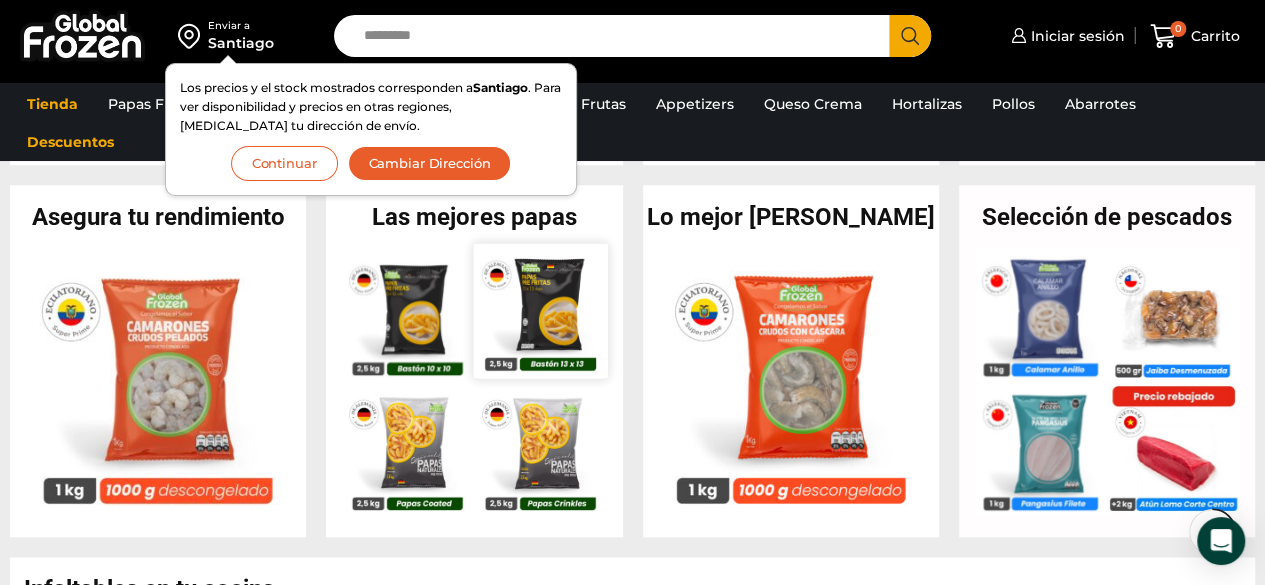 click at bounding box center (541, 311) 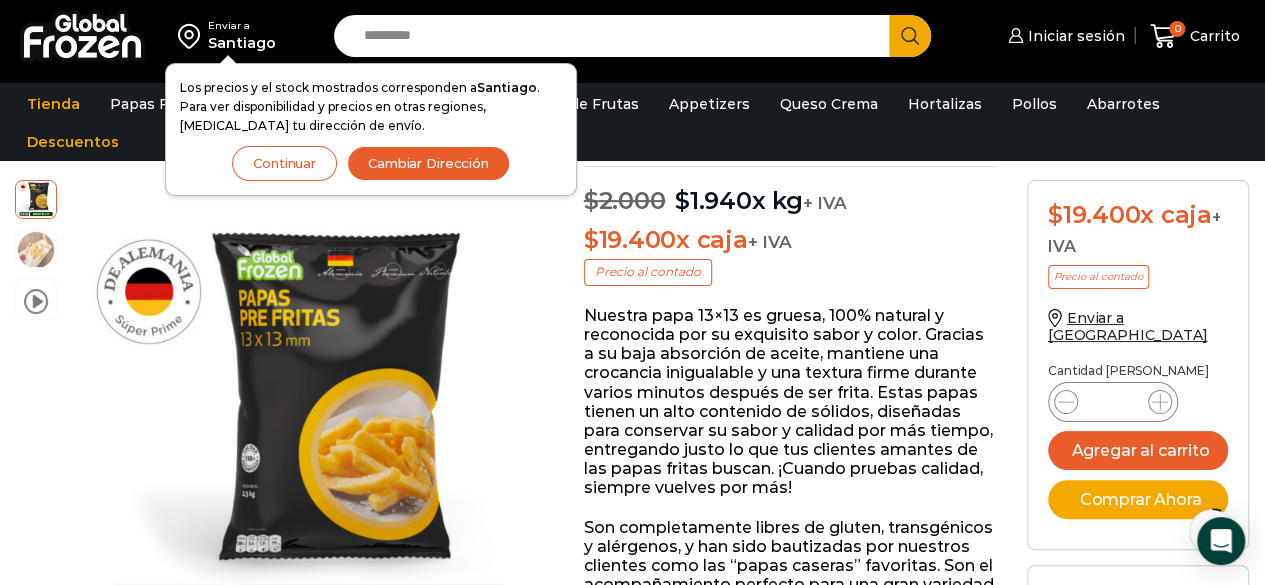 scroll, scrollTop: 185, scrollLeft: 0, axis: vertical 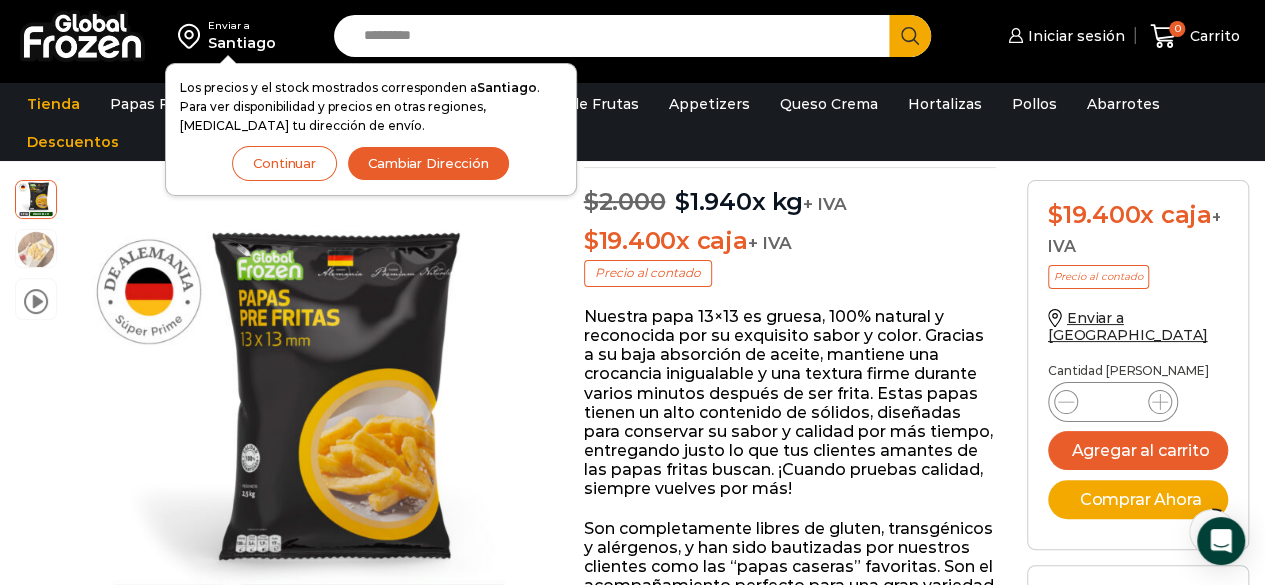 click on "Continuar" at bounding box center (284, 163) 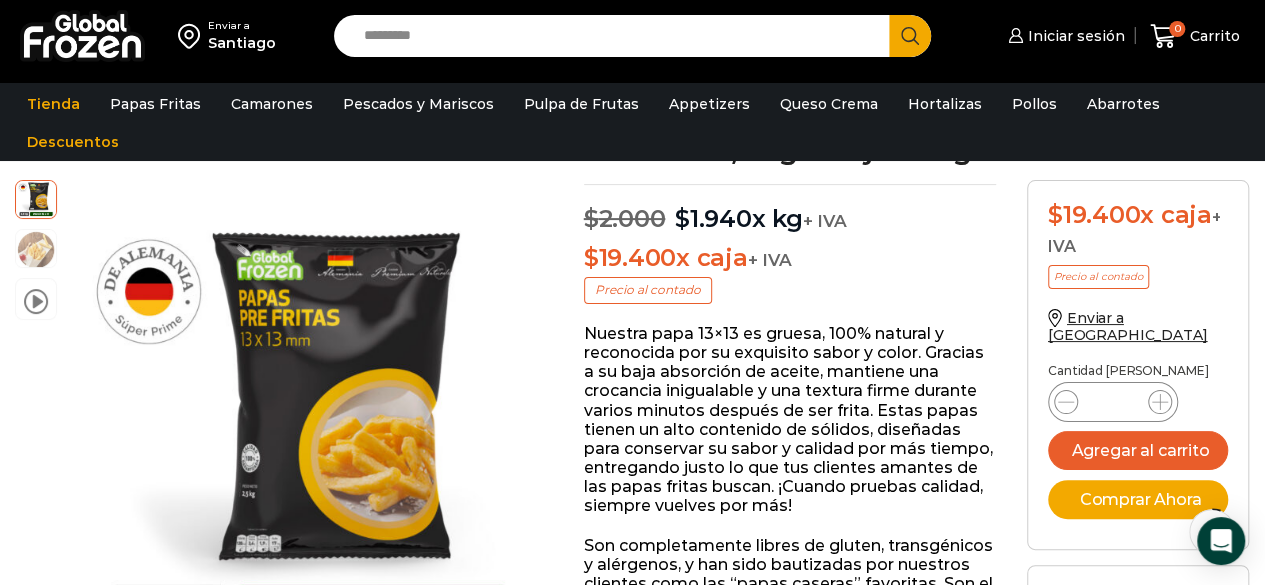 scroll, scrollTop: 167, scrollLeft: 0, axis: vertical 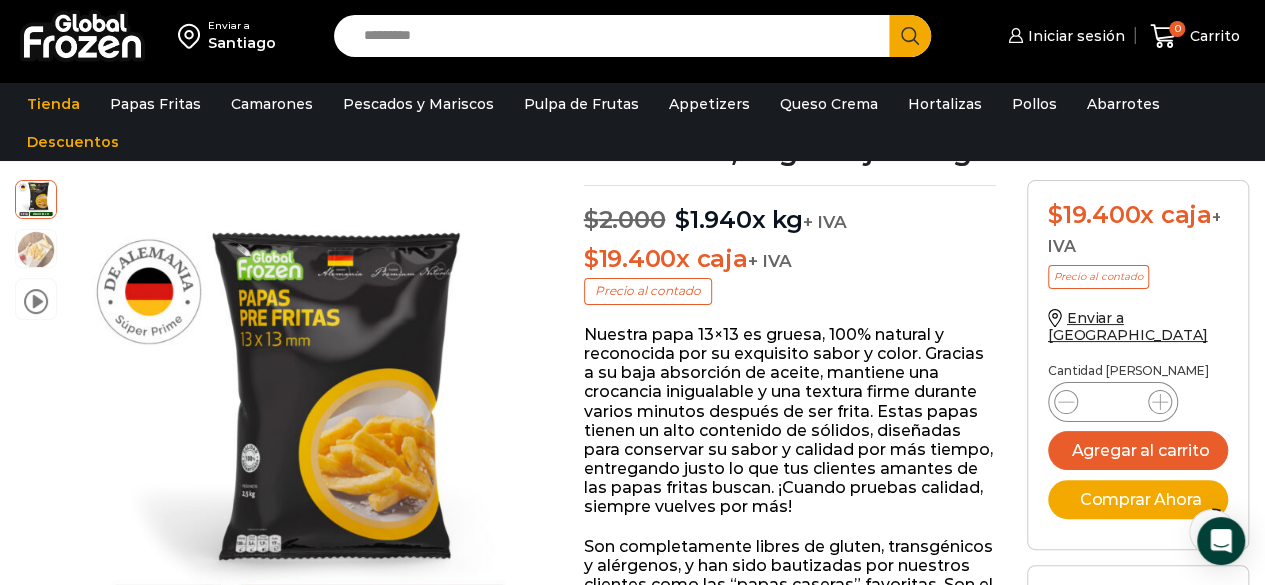 click on "Enviar a" at bounding box center (242, 26) 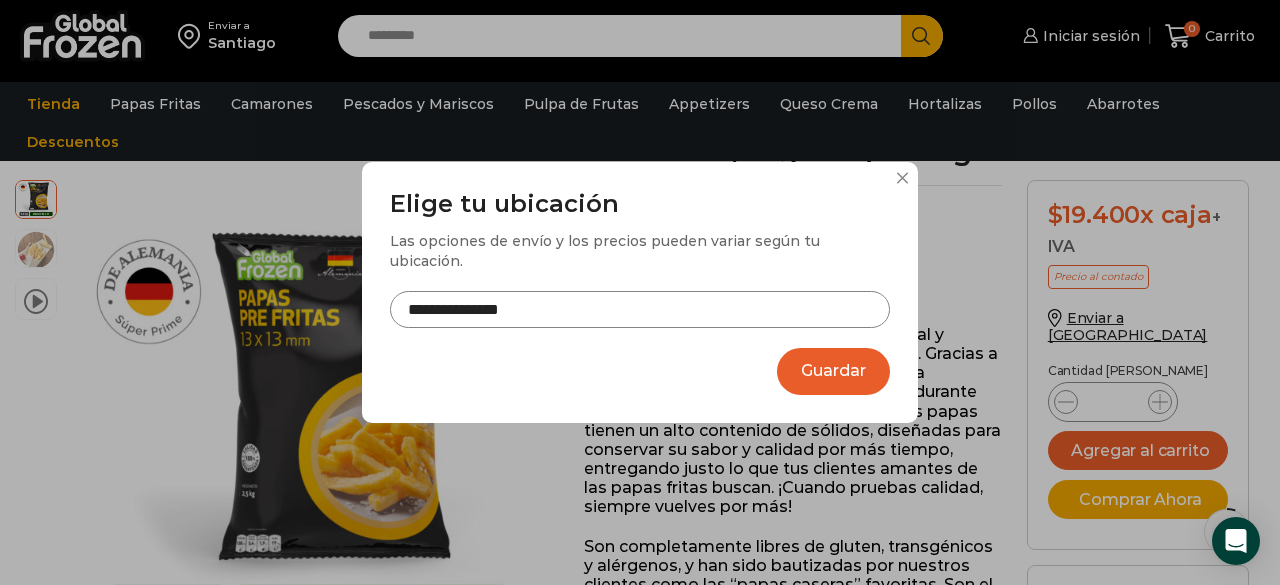 click on "**********" at bounding box center (640, 309) 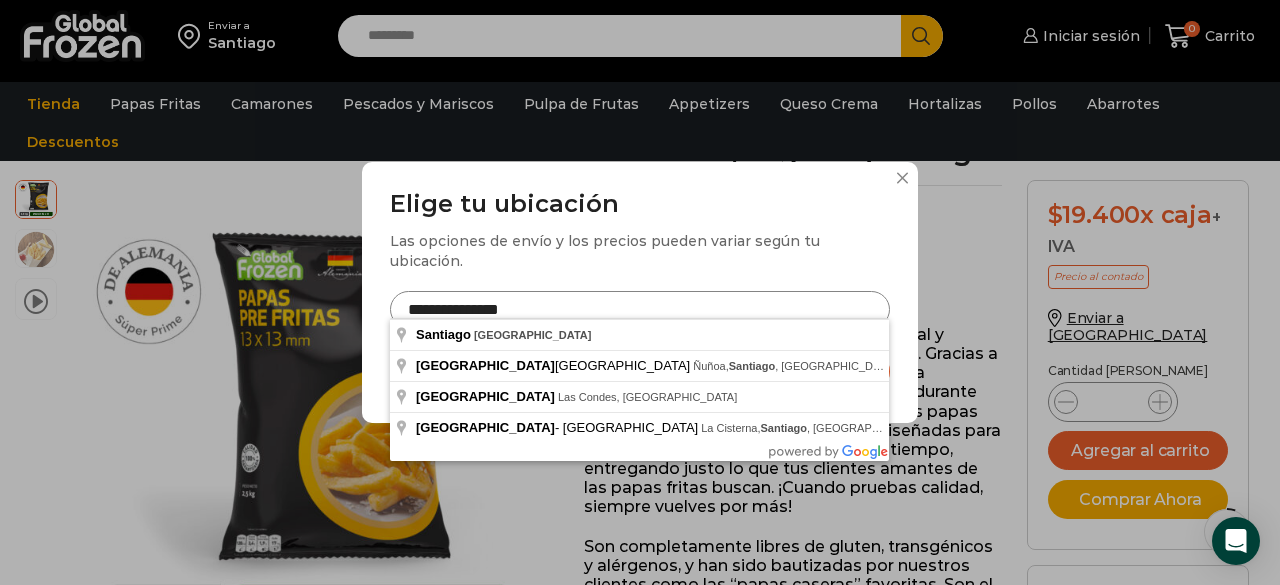 click on "**********" at bounding box center [640, 309] 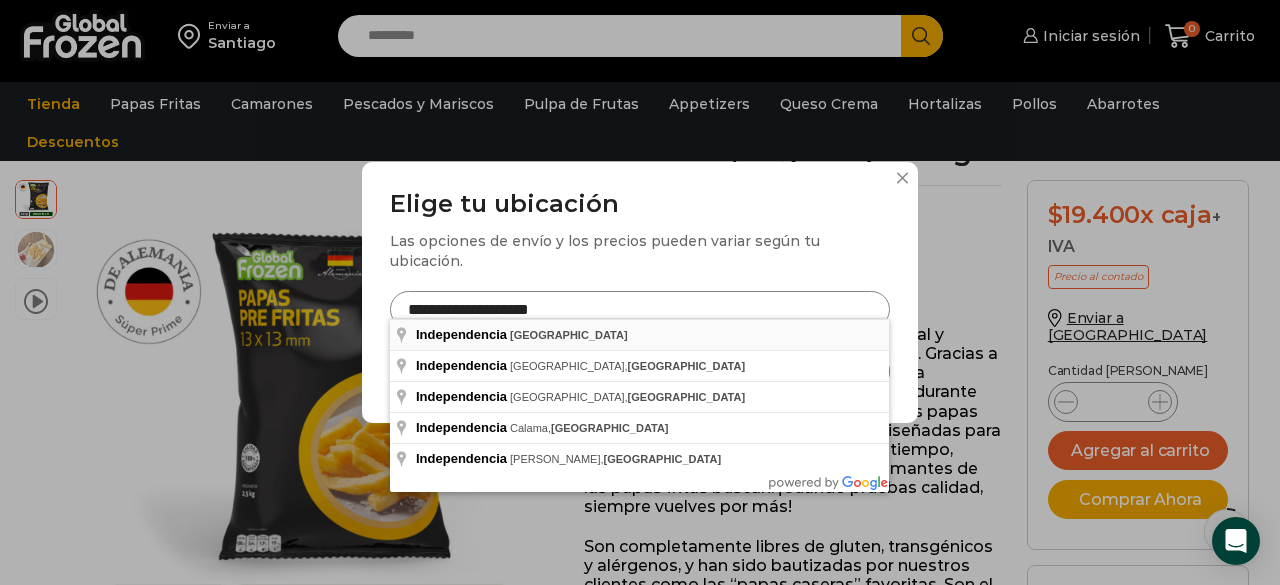 type on "**********" 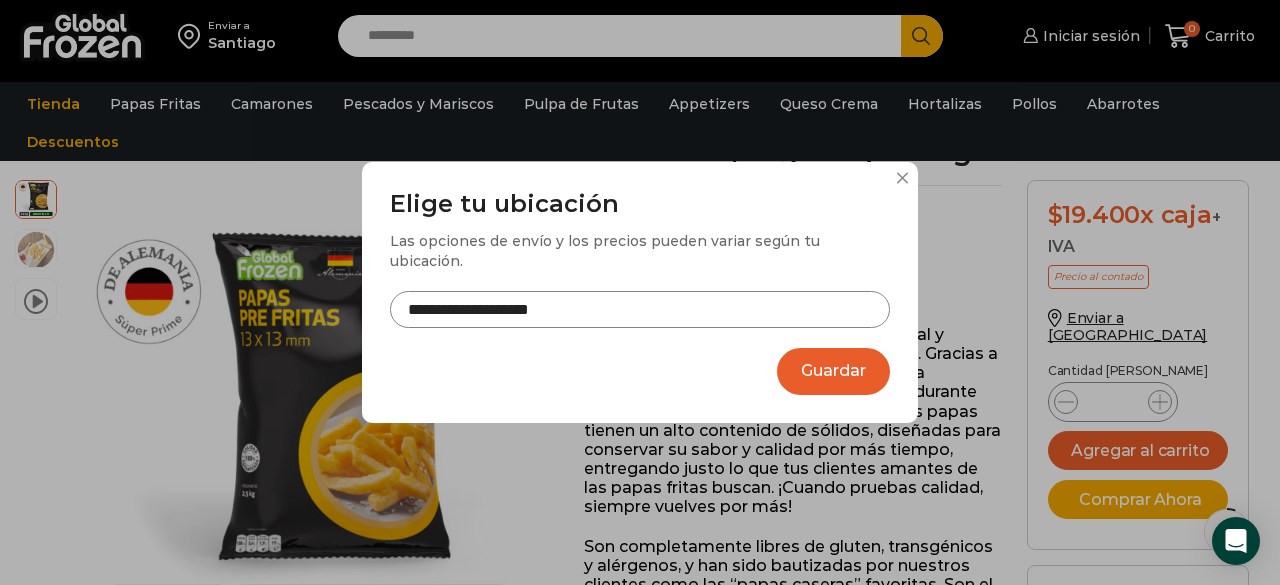 click on "Guardar" at bounding box center [833, 371] 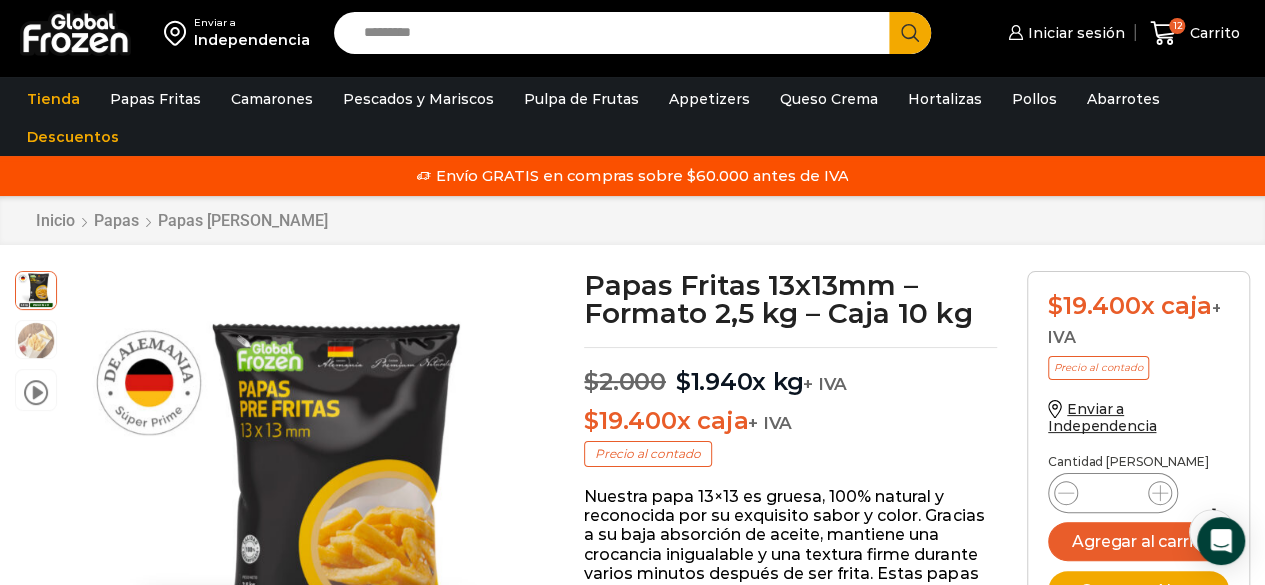 scroll, scrollTop: 84, scrollLeft: 0, axis: vertical 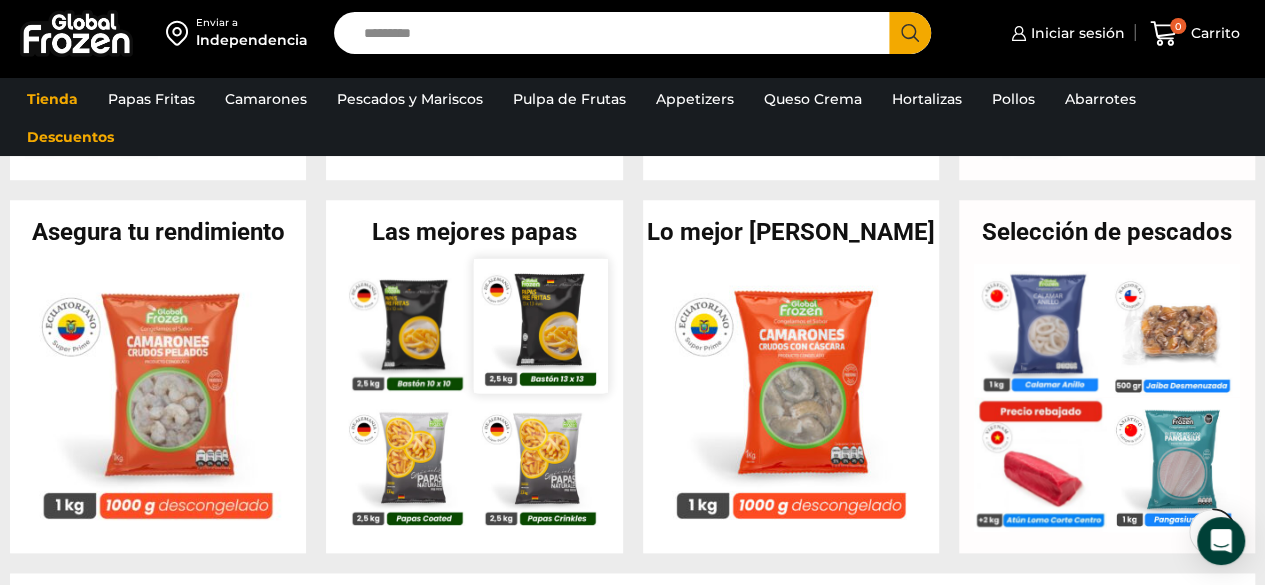 click at bounding box center (541, 326) 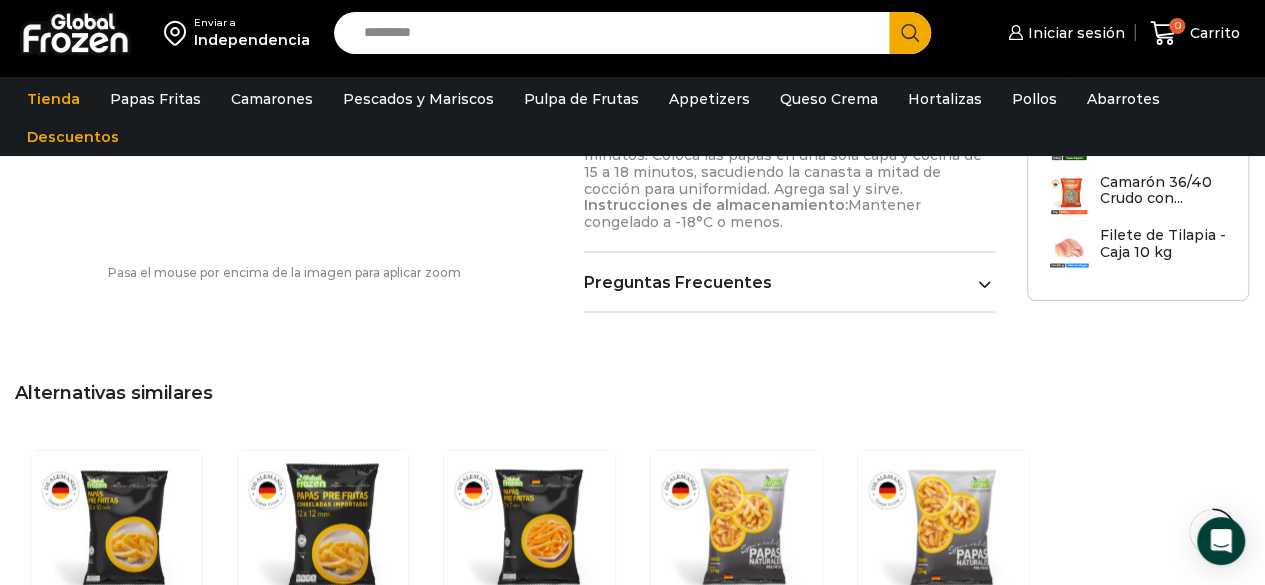 scroll, scrollTop: 1646, scrollLeft: 0, axis: vertical 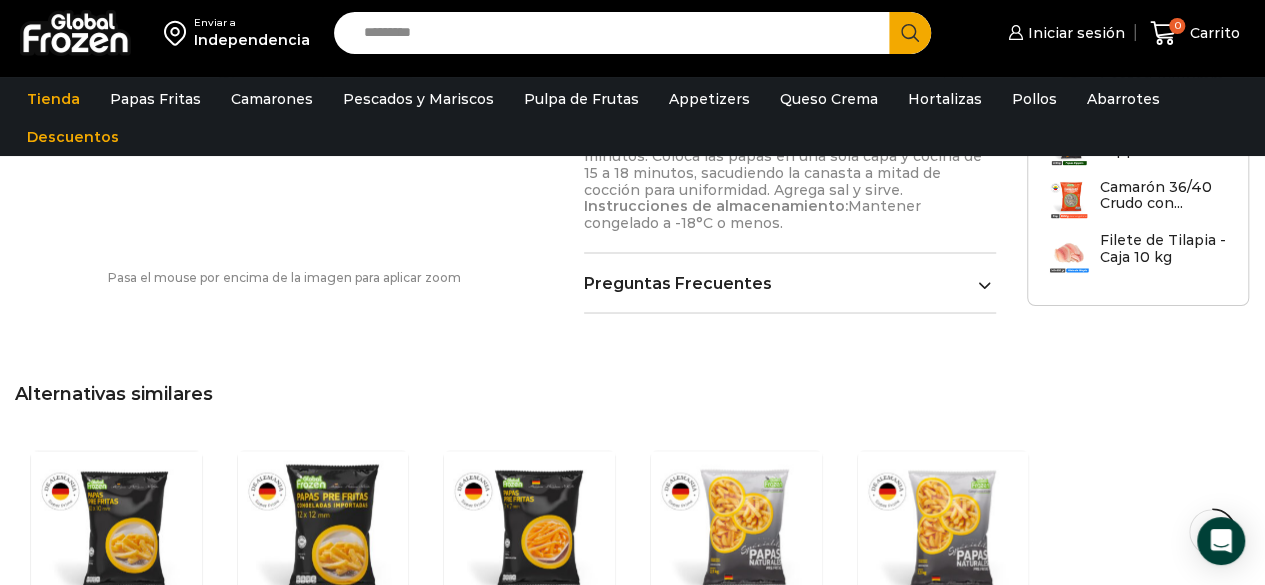 click on "Preguntas Frecuentes" at bounding box center [790, 282] 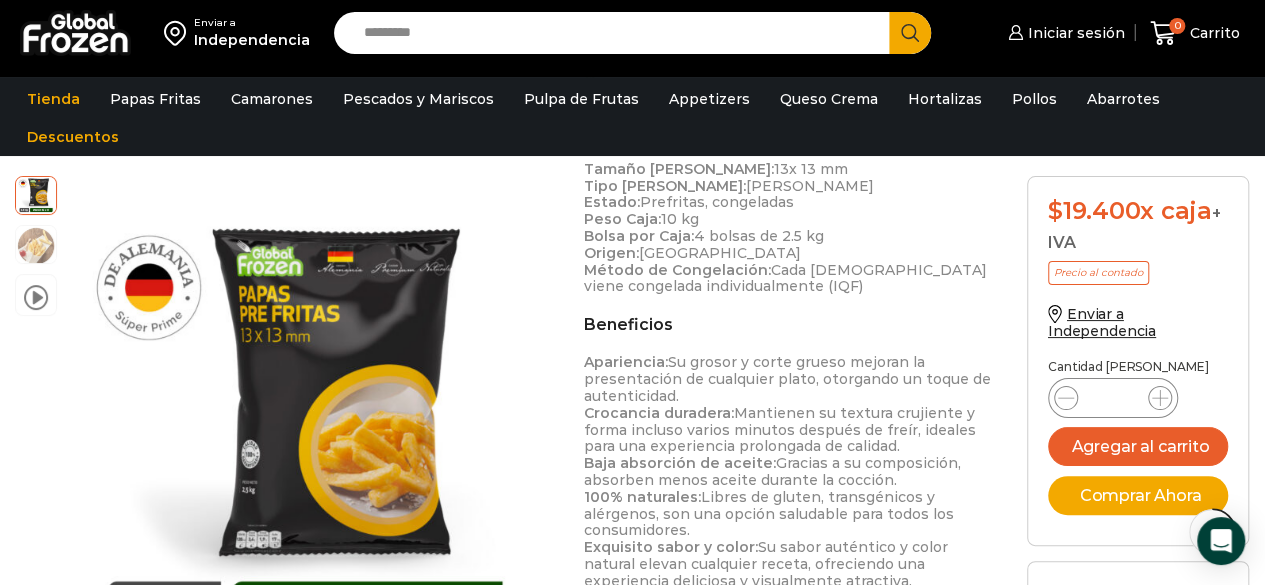scroll, scrollTop: 993, scrollLeft: 0, axis: vertical 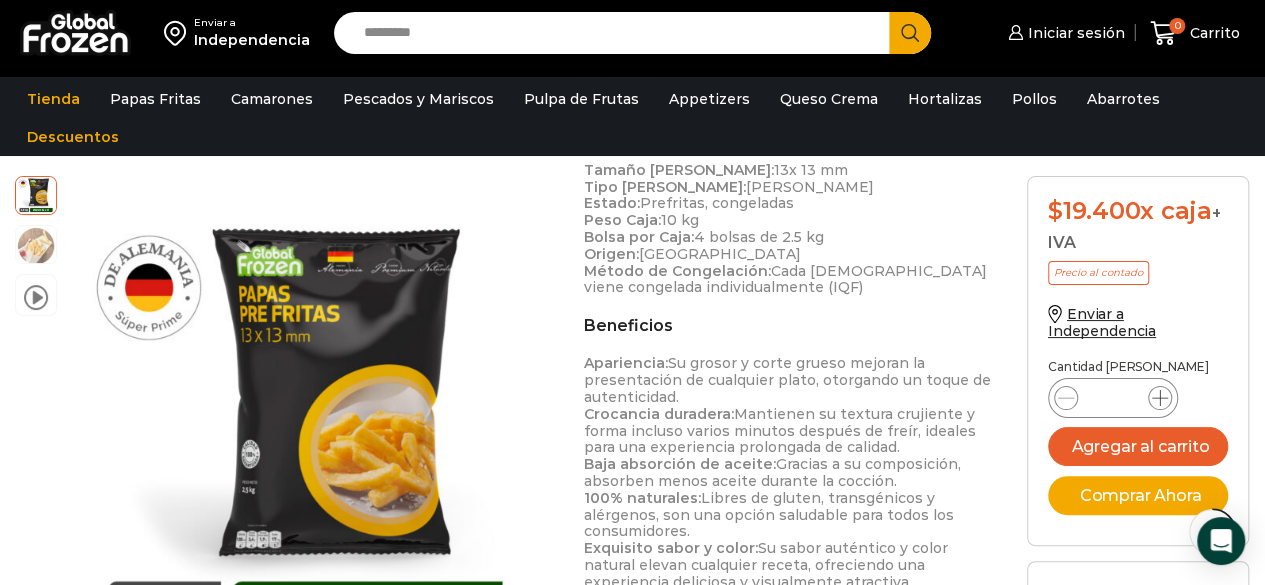 click at bounding box center (1160, 398) 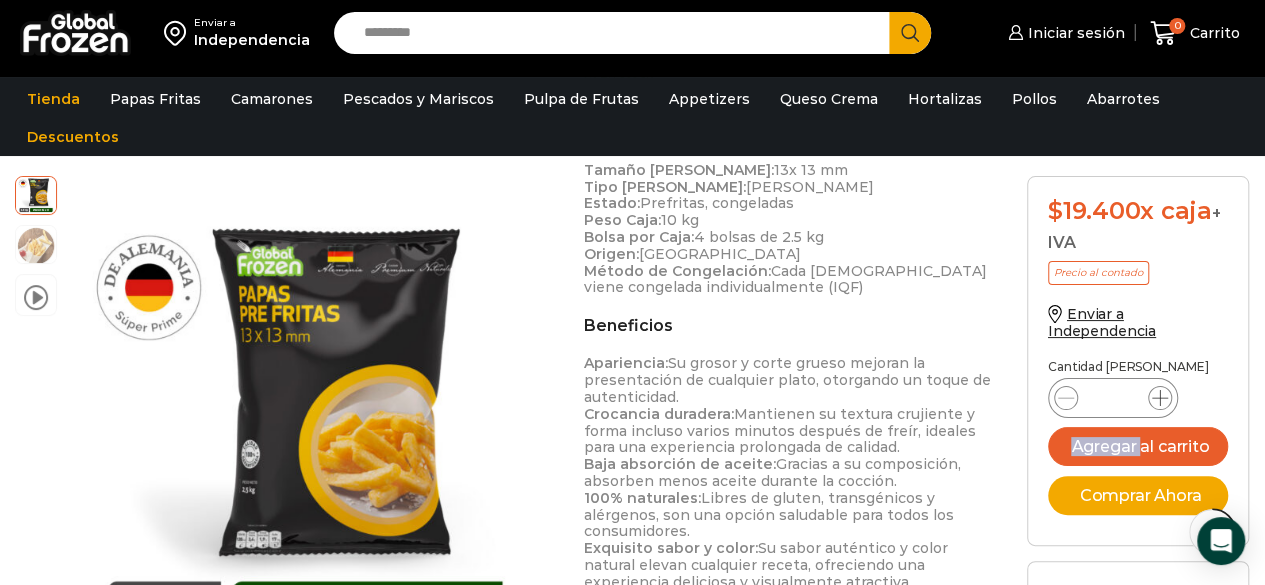 click at bounding box center [1160, 398] 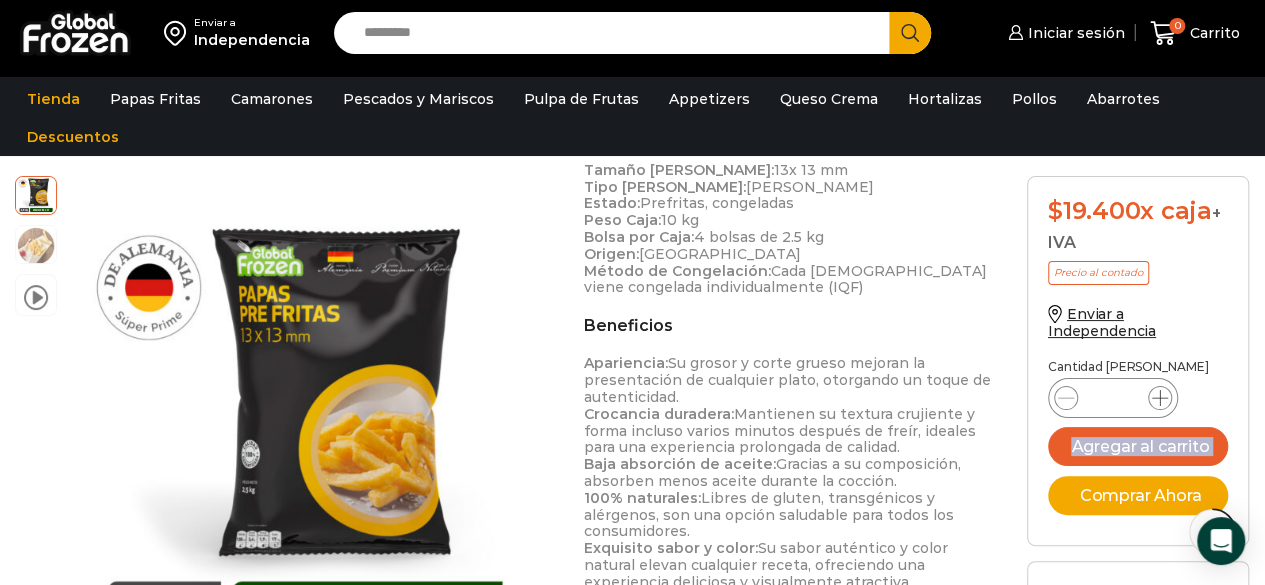 click at bounding box center (1160, 398) 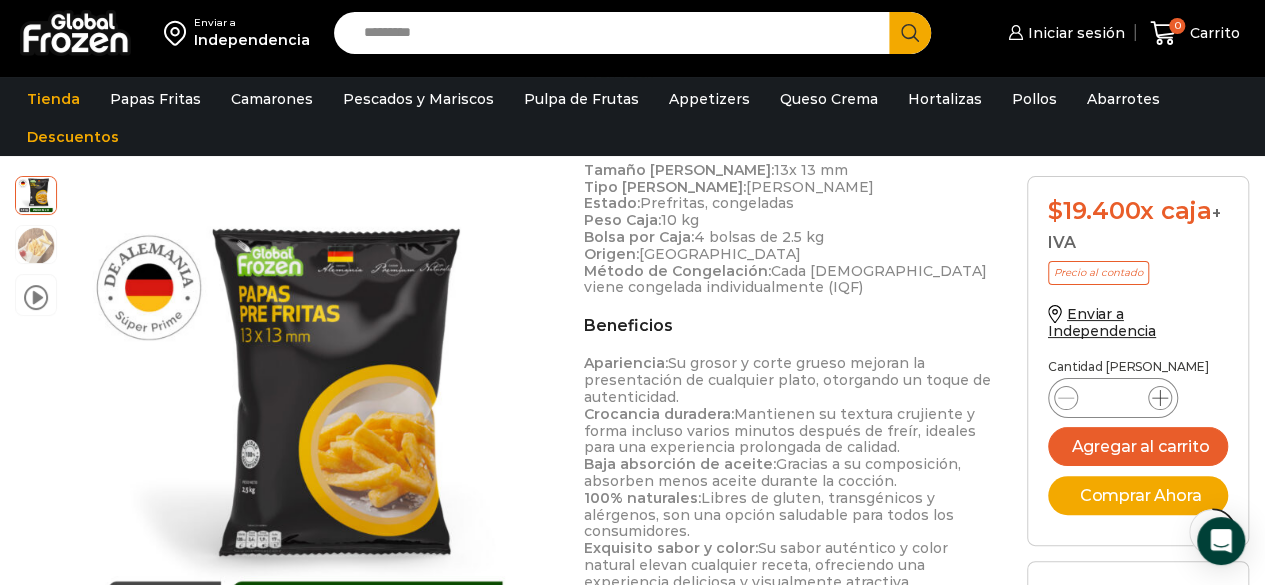 click 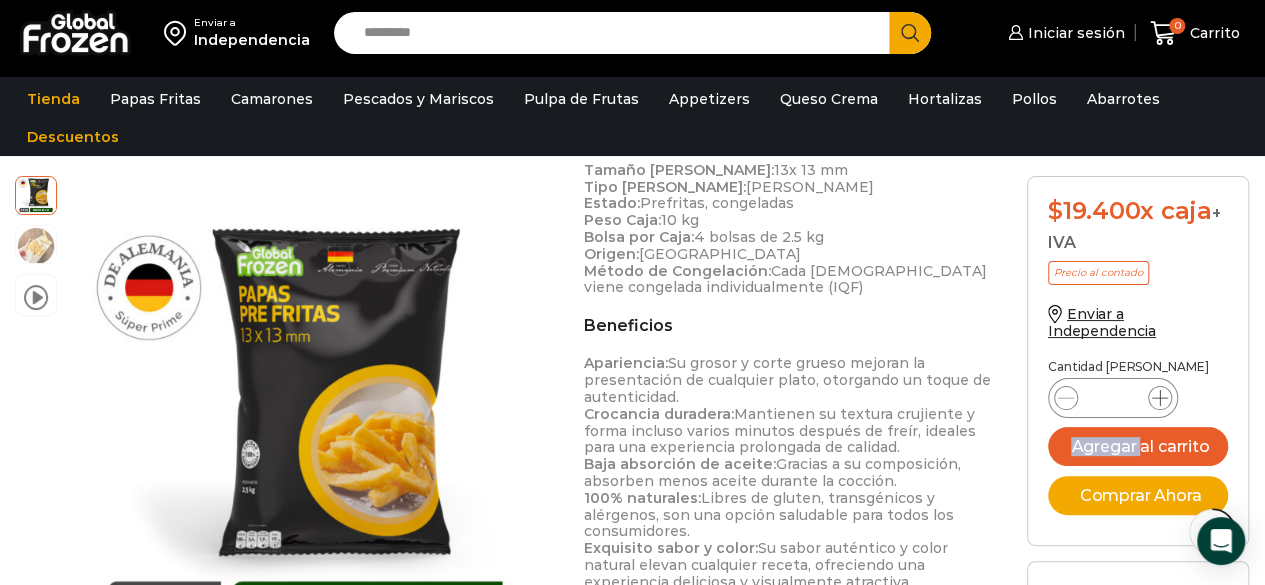 click 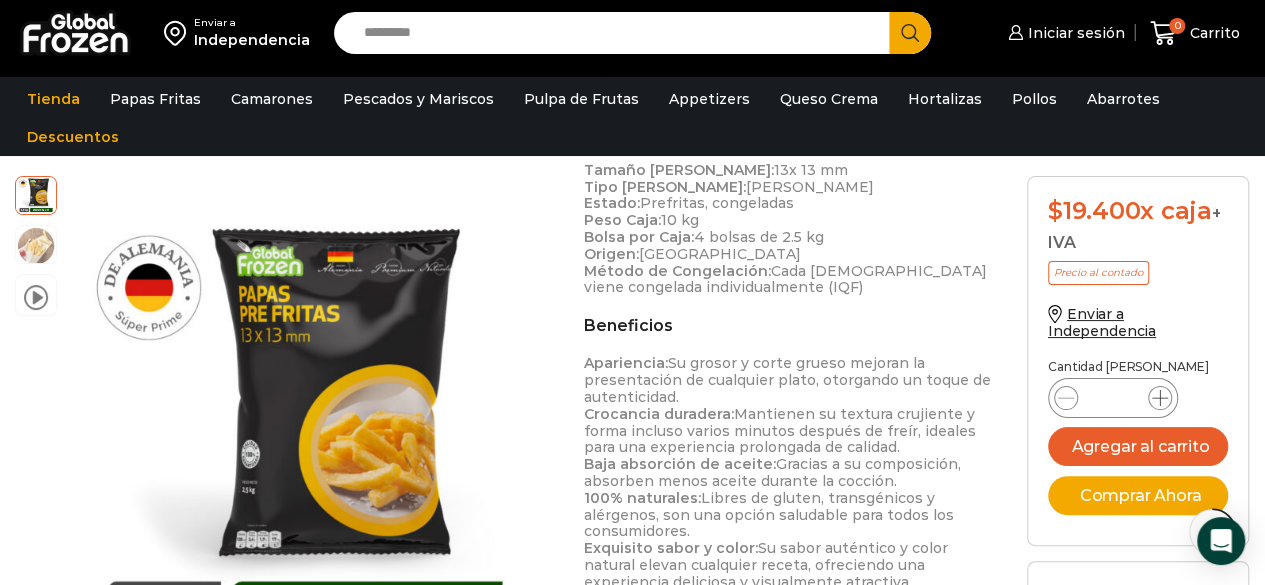 click 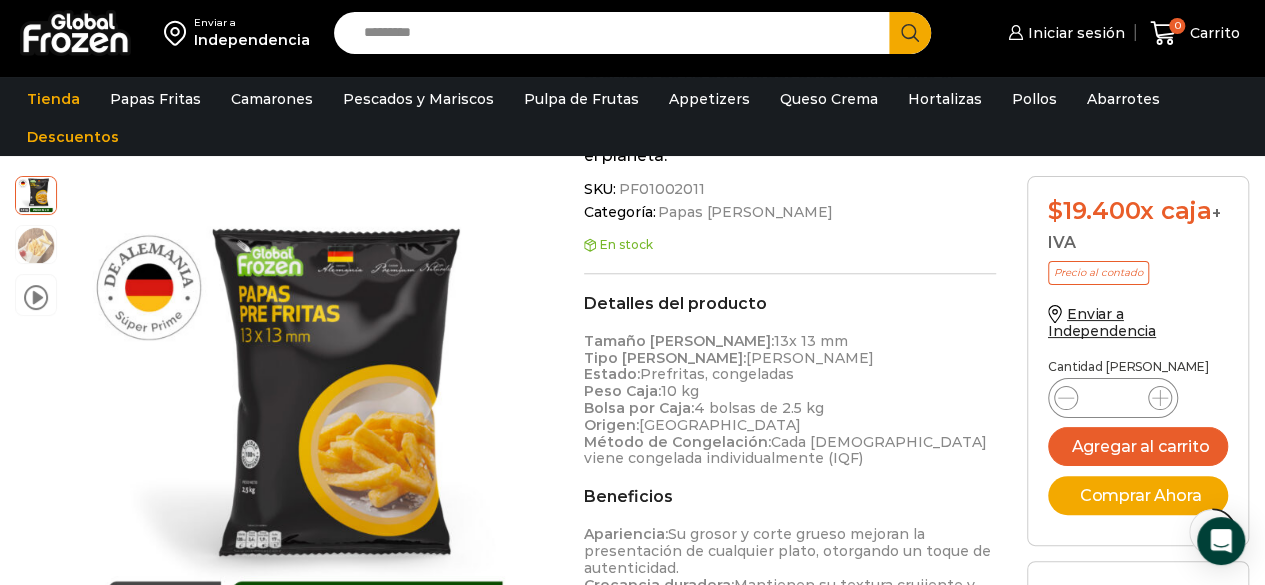 scroll, scrollTop: 819, scrollLeft: 0, axis: vertical 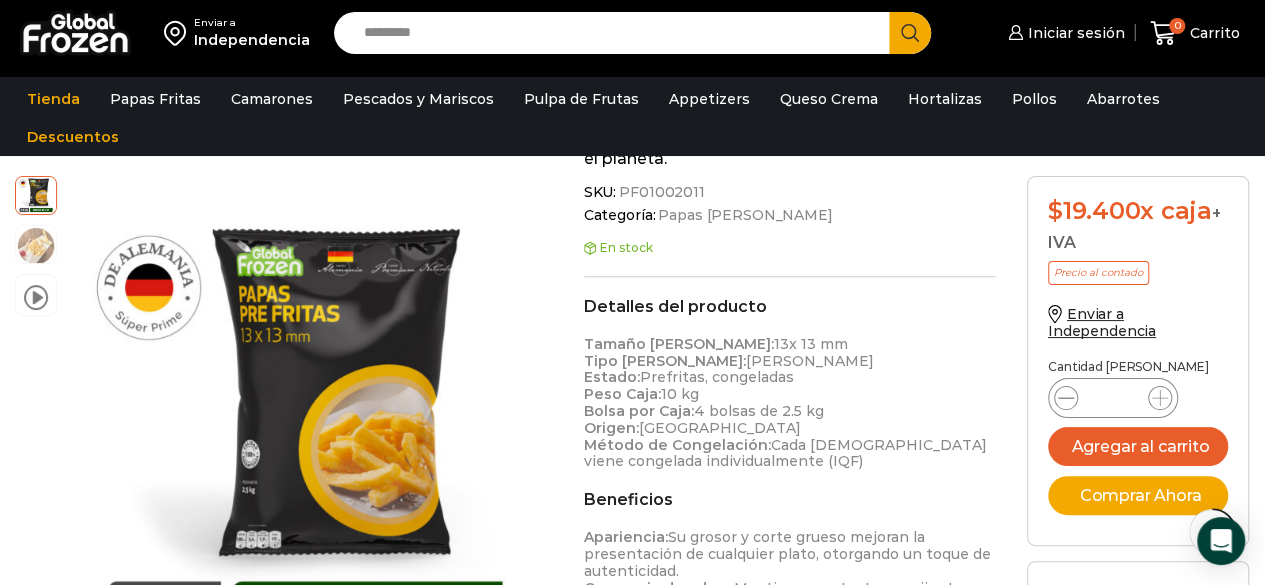 click 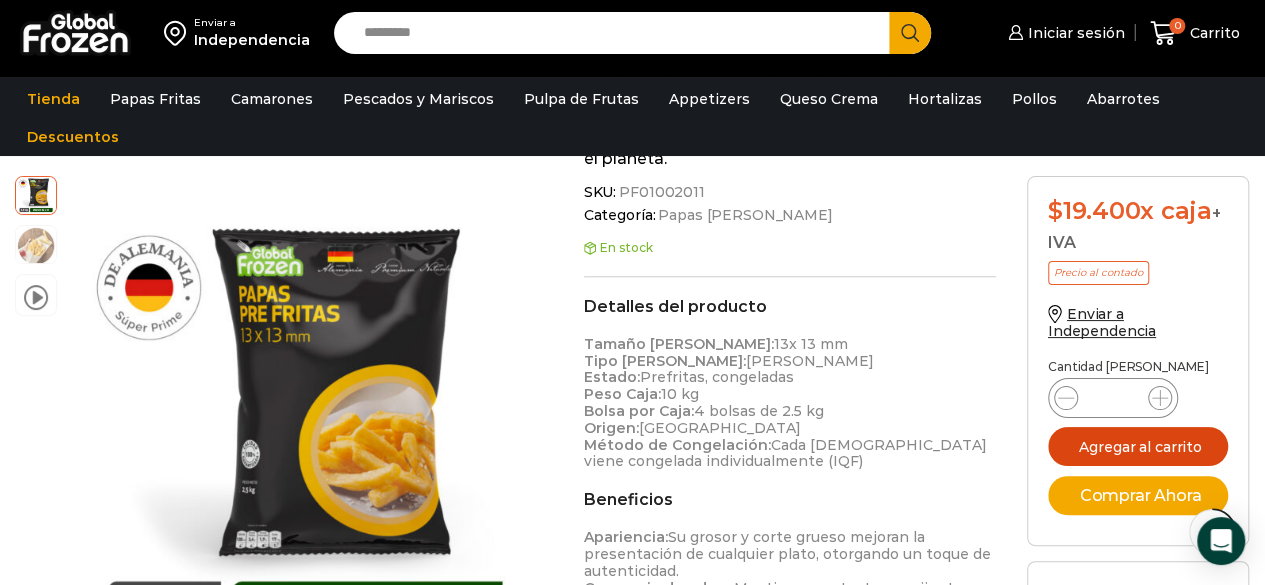 click on "Agregar al carrito" at bounding box center [1138, 446] 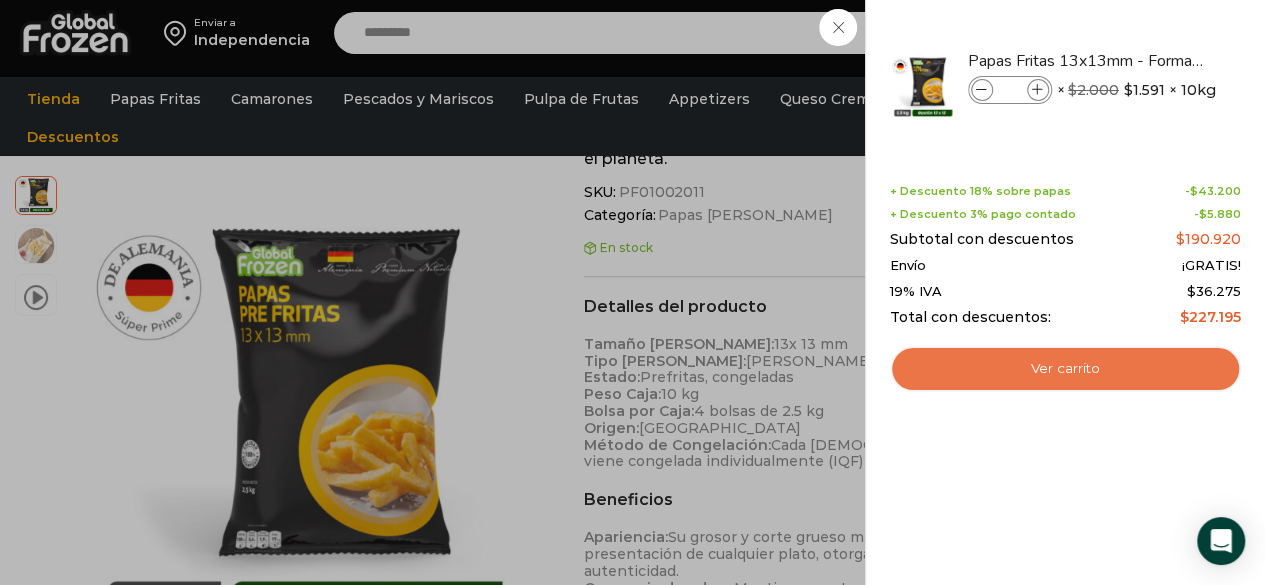 click on "Ver carrito" at bounding box center (1065, 369) 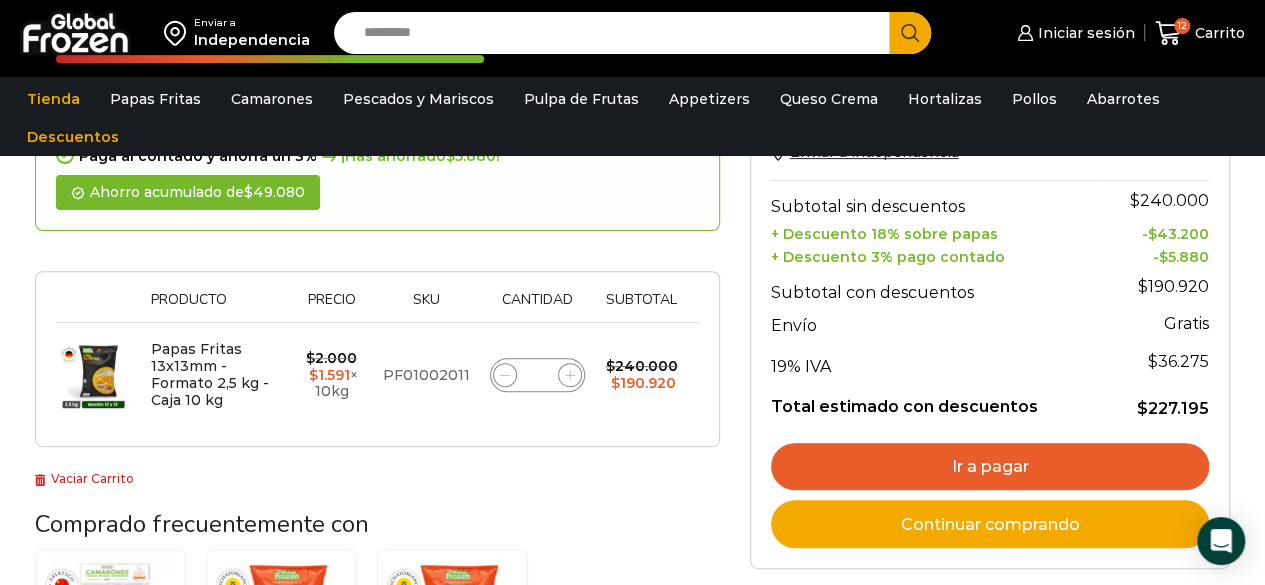 scroll, scrollTop: 232, scrollLeft: 0, axis: vertical 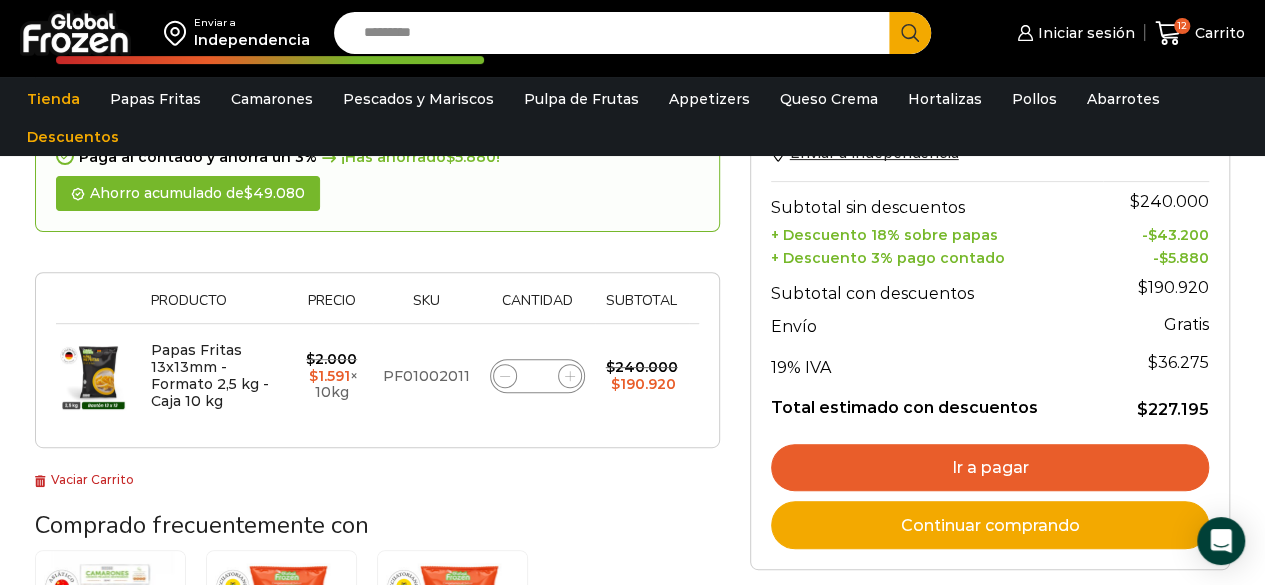 click on "Ir a pagar" at bounding box center [990, 468] 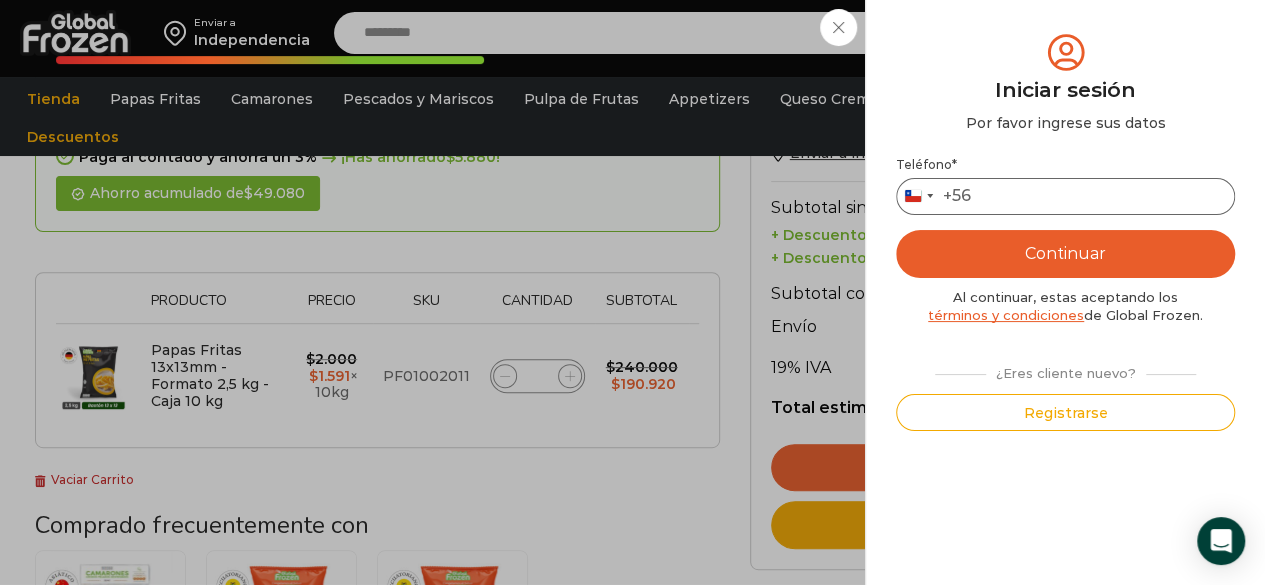 click on "Teléfono
*" at bounding box center [1065, 196] 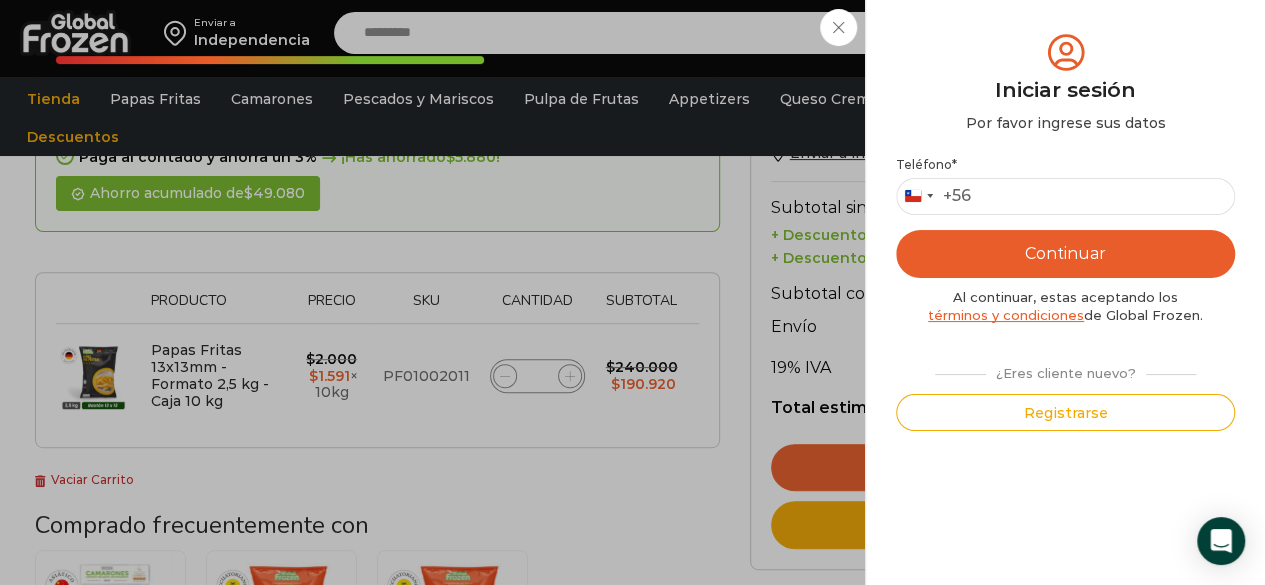 click on "¿Eres cliente nuevo?" at bounding box center [1065, 370] 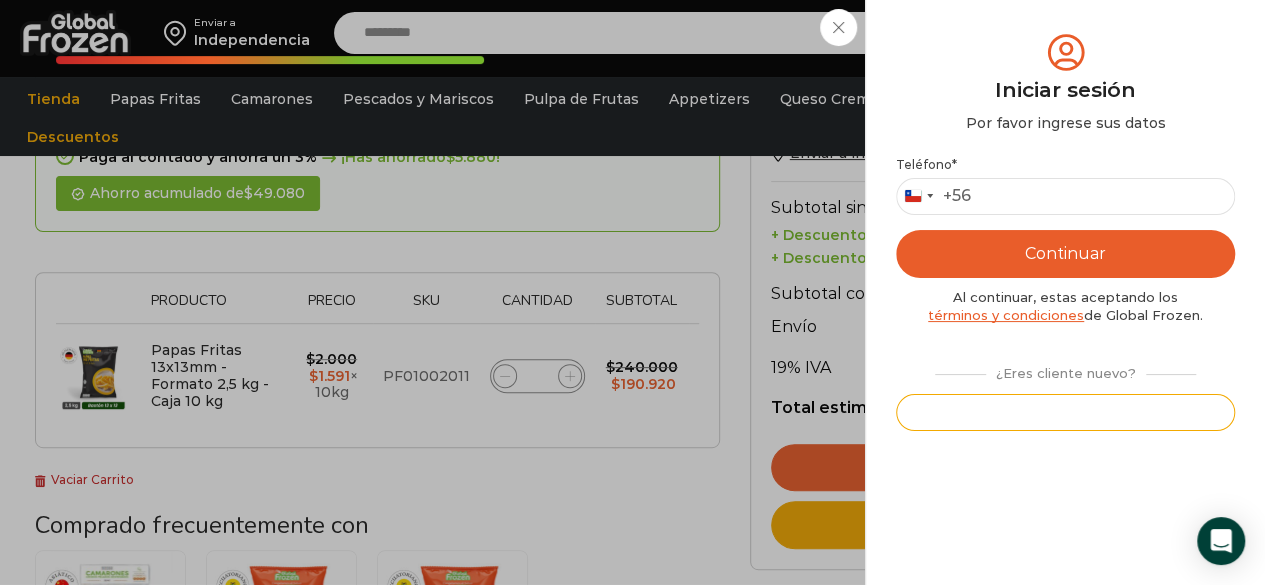 click on "Registrarse" at bounding box center (1065, 412) 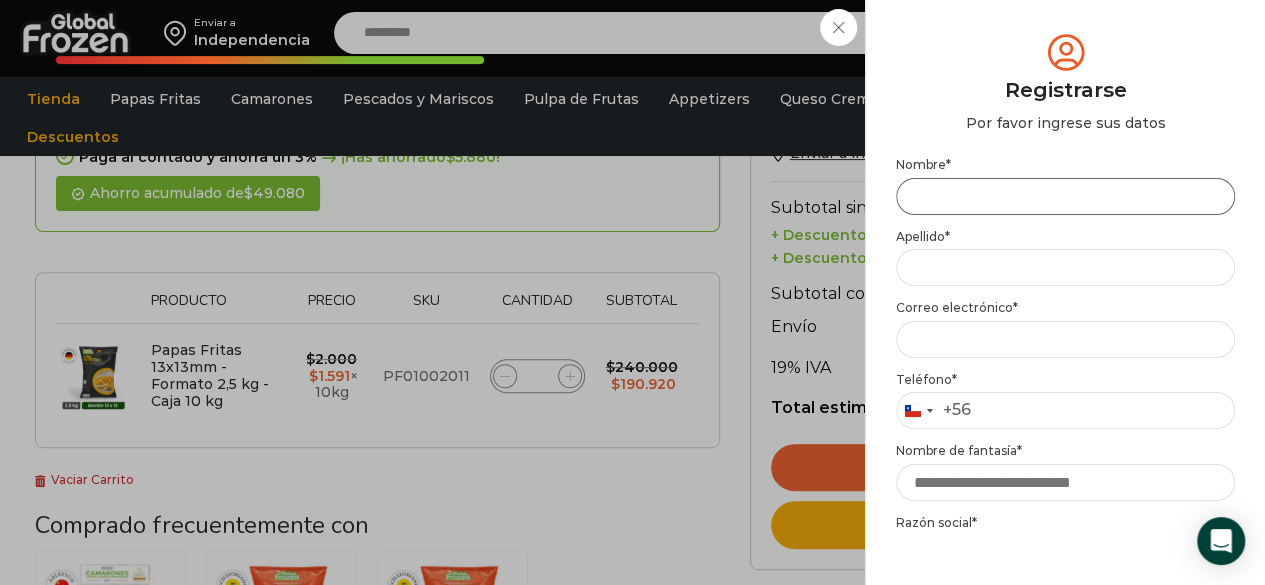 click on "Nombre  *" at bounding box center (1065, 196) 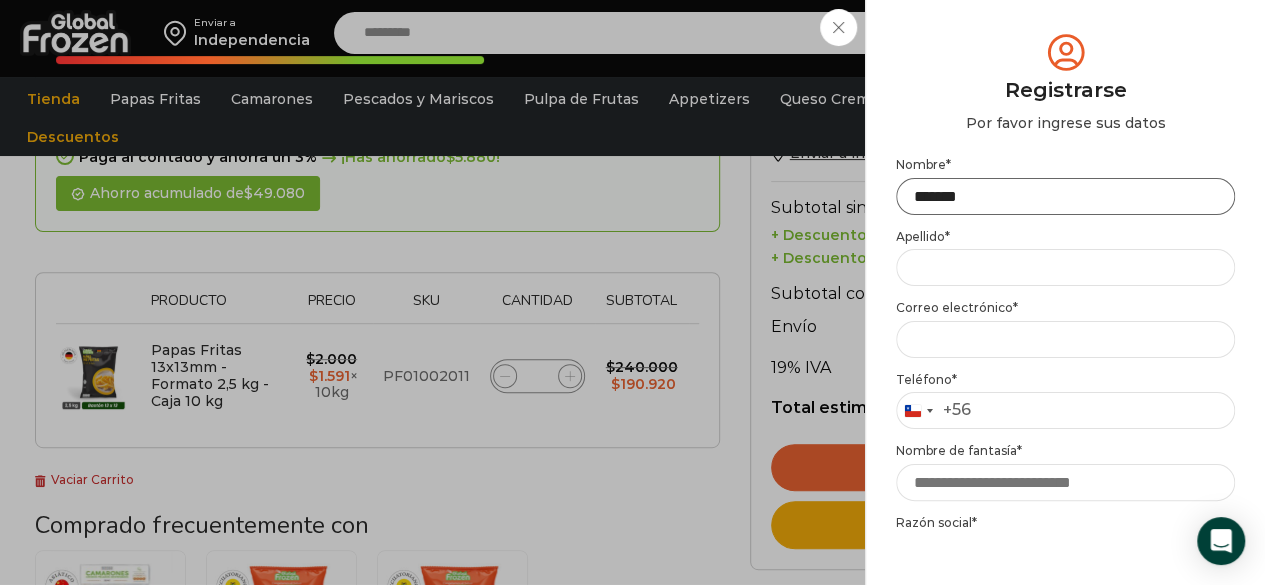 type on "******" 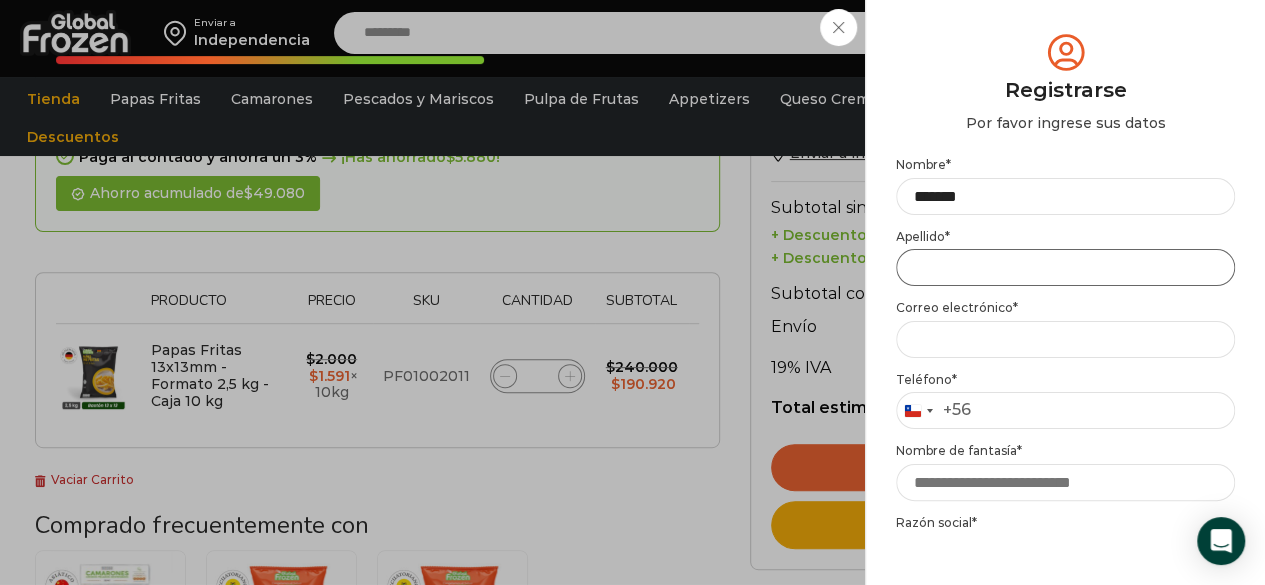 click on "Apellido  *" at bounding box center (1065, 267) 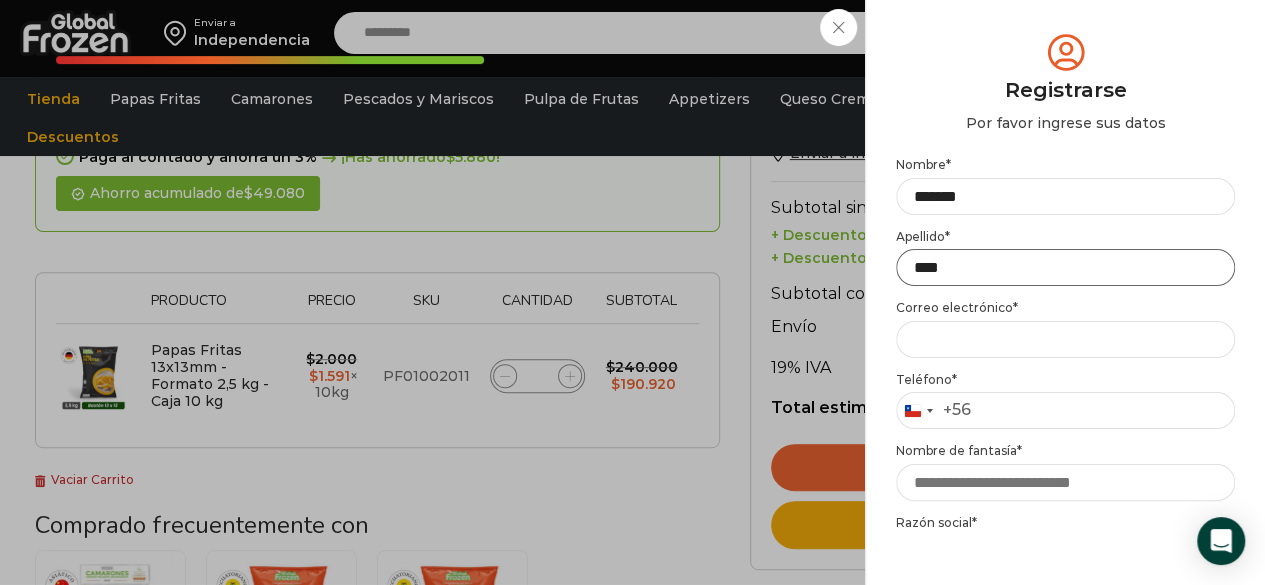 type on "****" 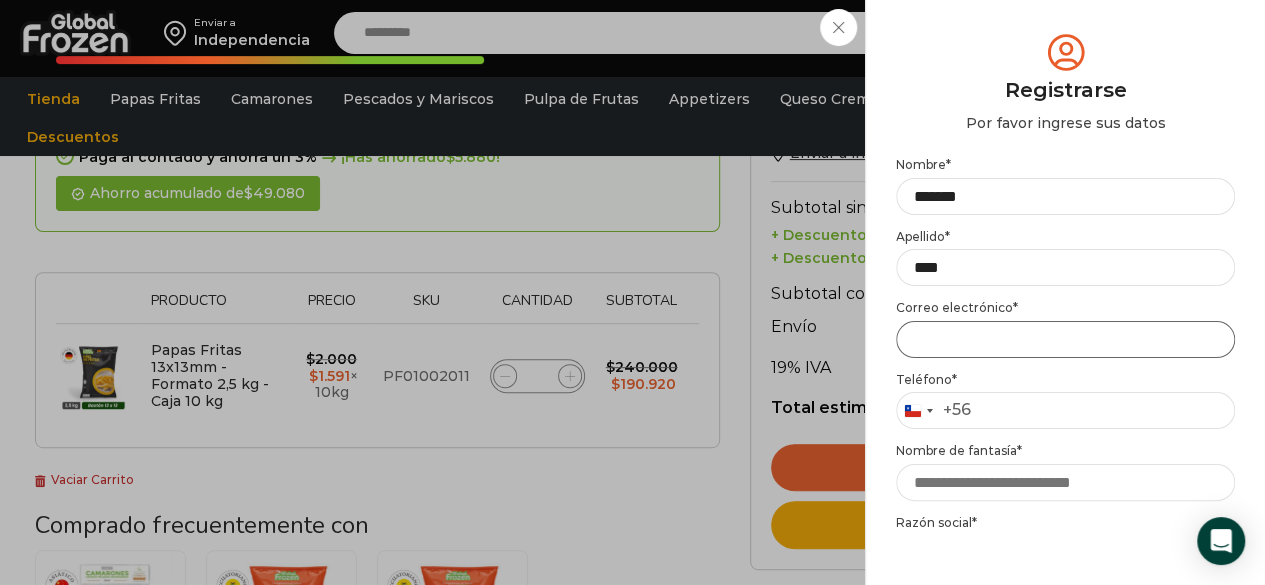 click on "Email address                                          *" at bounding box center (1065, 339) 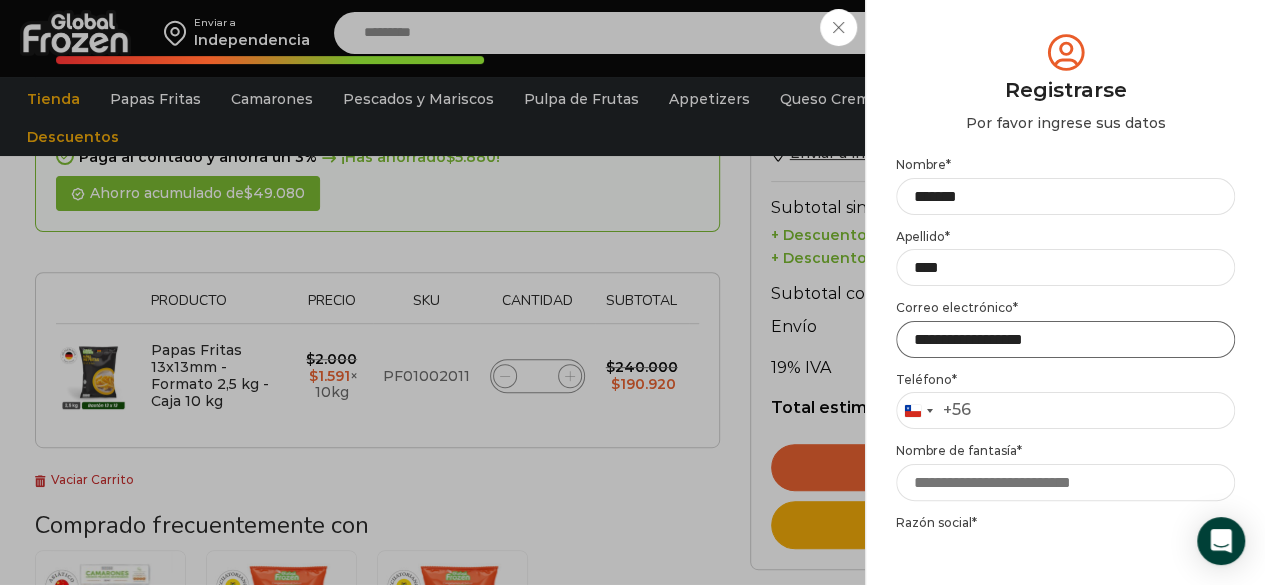 click on "**********" at bounding box center [1065, 339] 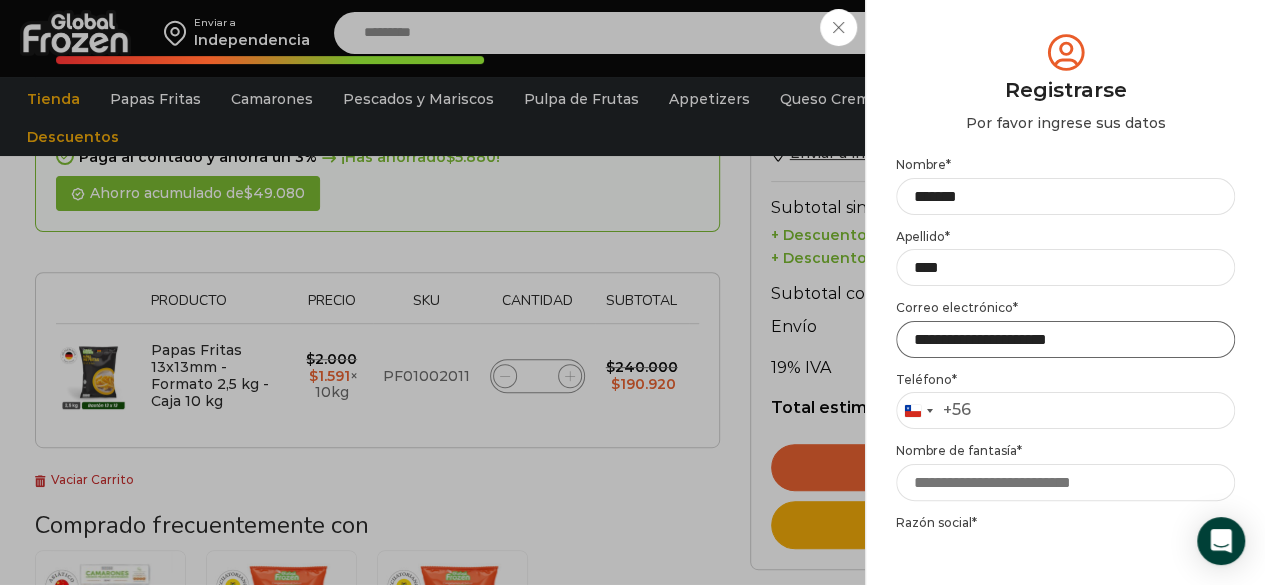 type on "**********" 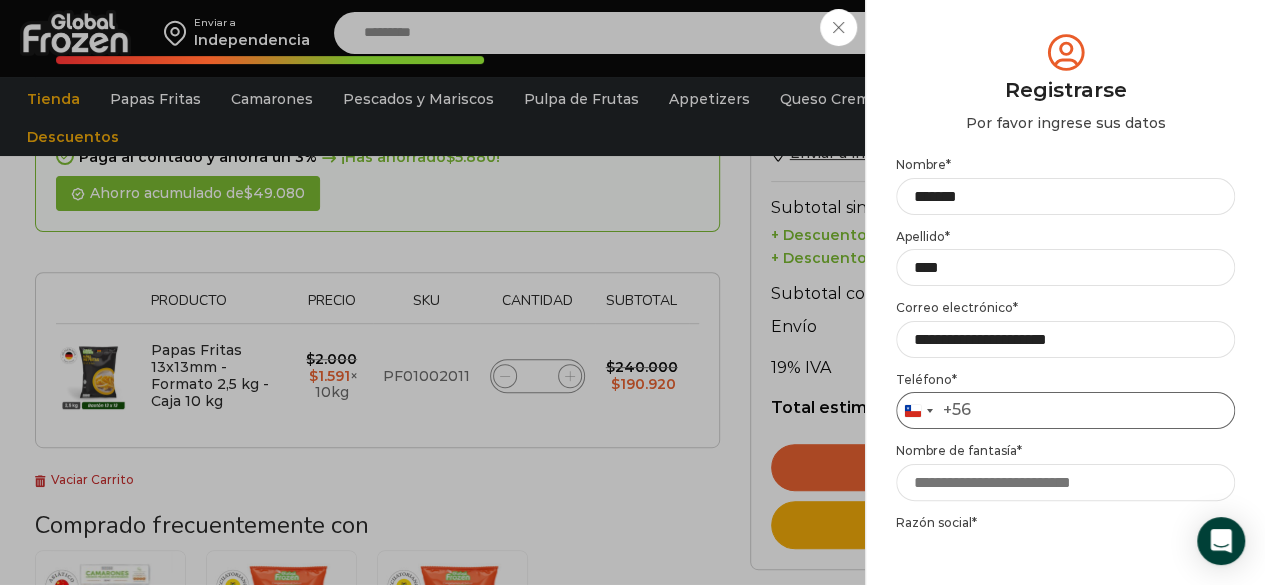 click on "Teléfono  *" at bounding box center [1065, 410] 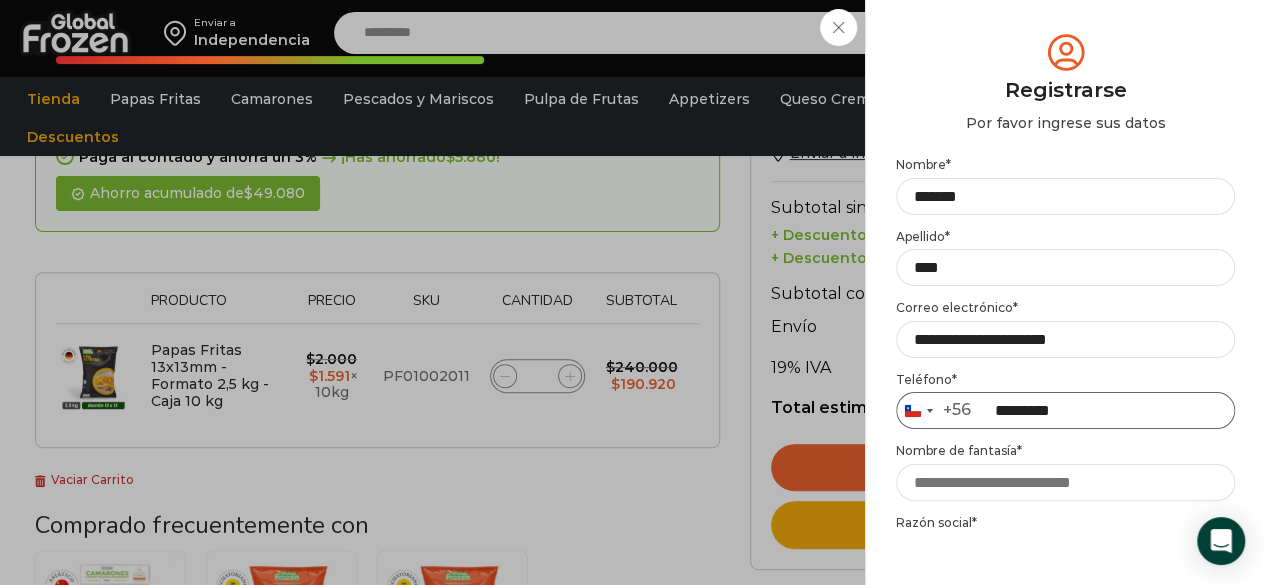 type on "*********" 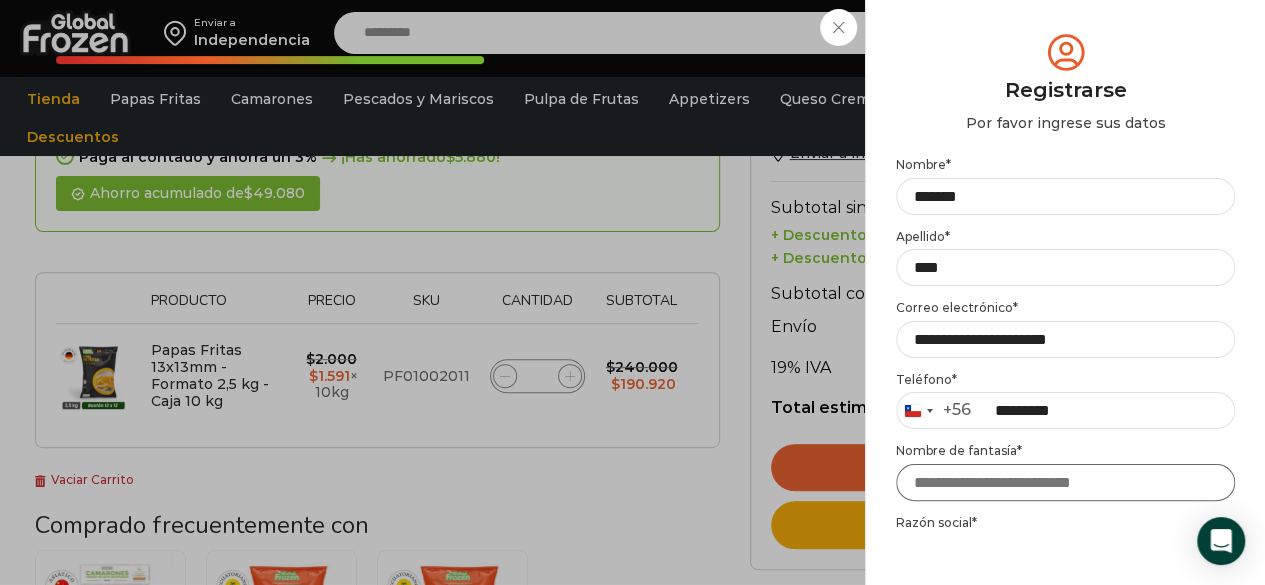 click on "Nombre de fantasía  *" at bounding box center (1065, 482) 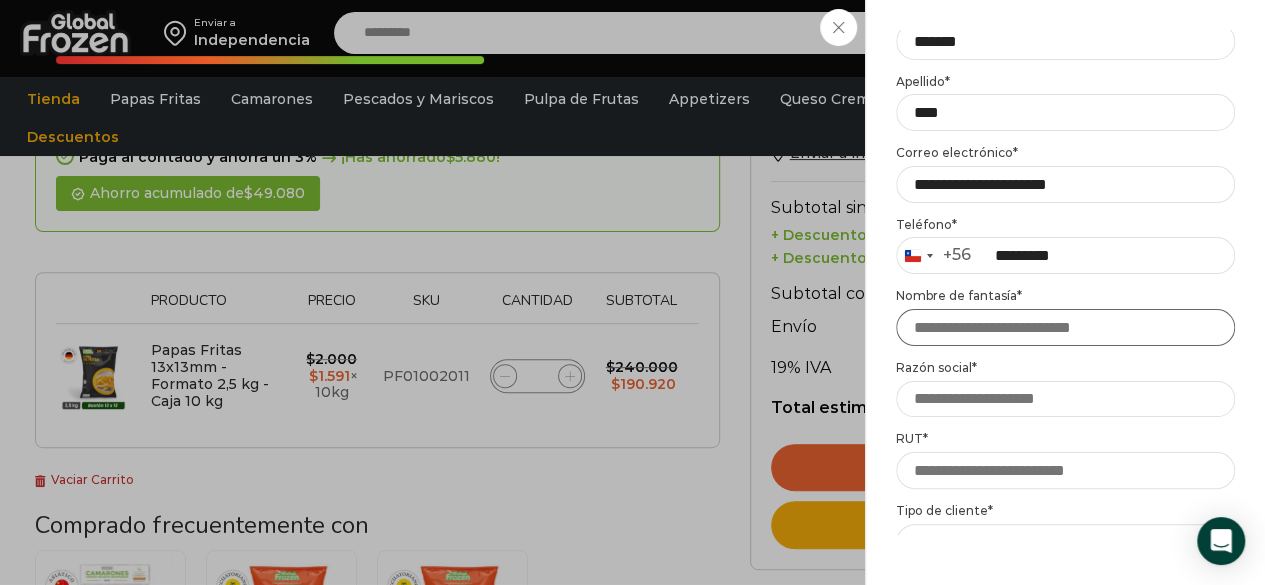 scroll, scrollTop: 156, scrollLeft: 0, axis: vertical 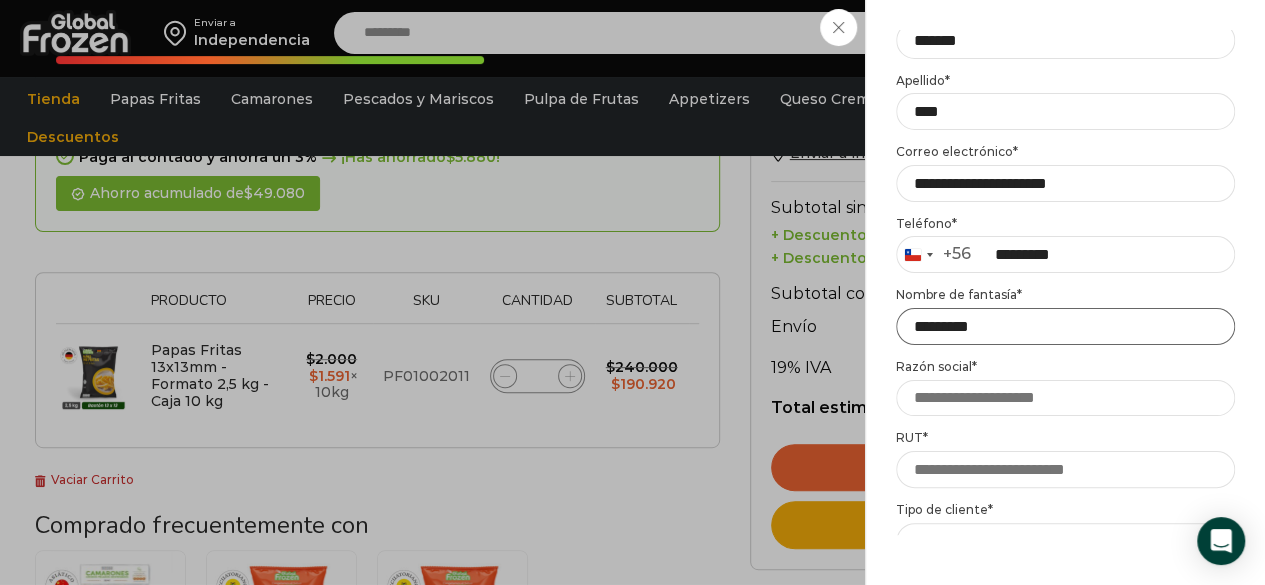 click on "*********" at bounding box center [1065, 326] 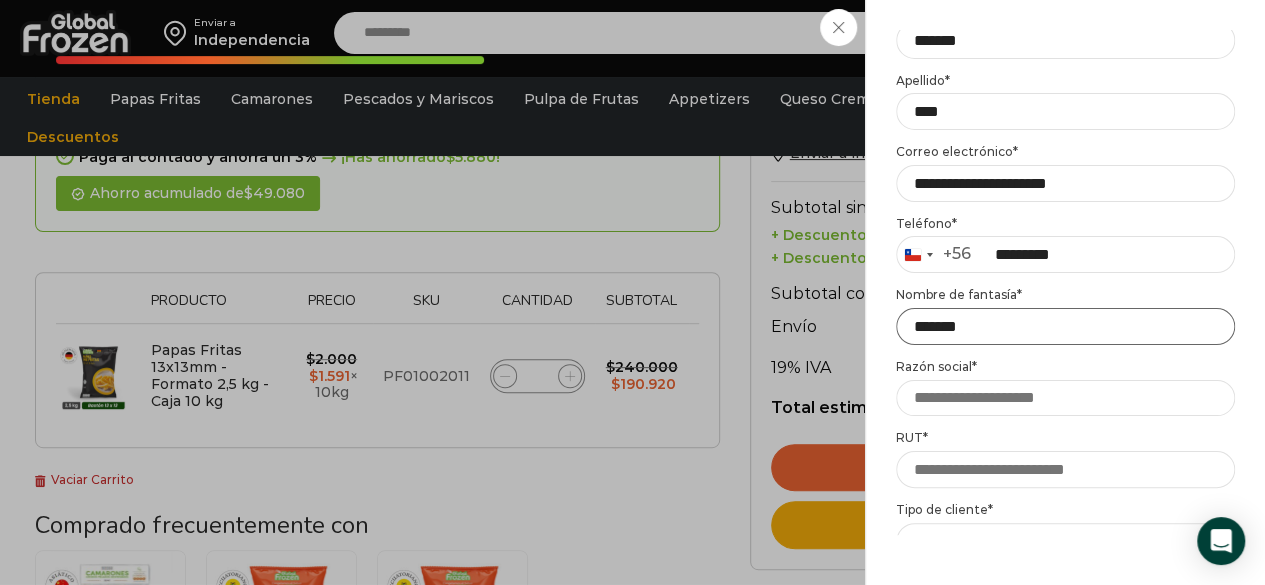 type on "*******" 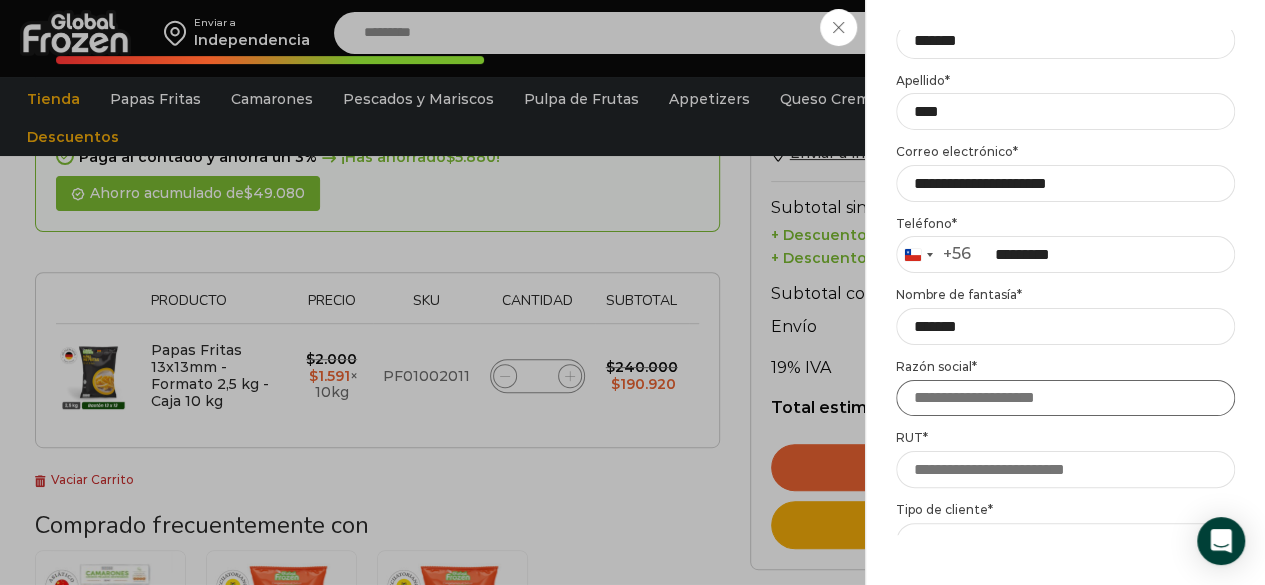 click on "Razón social  *" at bounding box center (1065, 398) 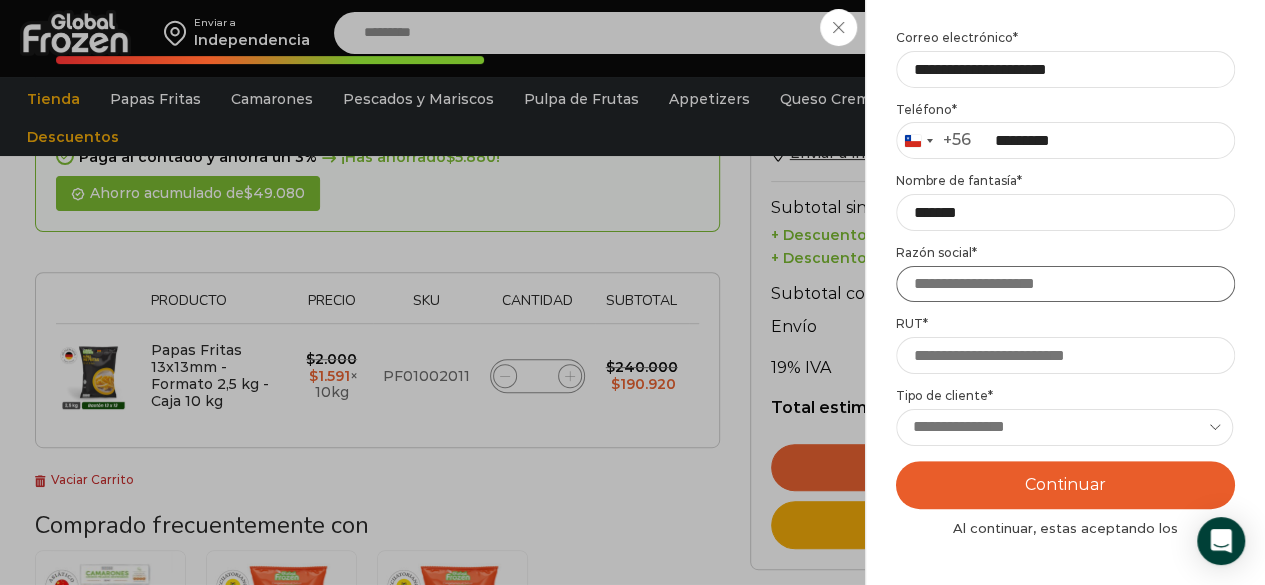 scroll, scrollTop: 290, scrollLeft: 0, axis: vertical 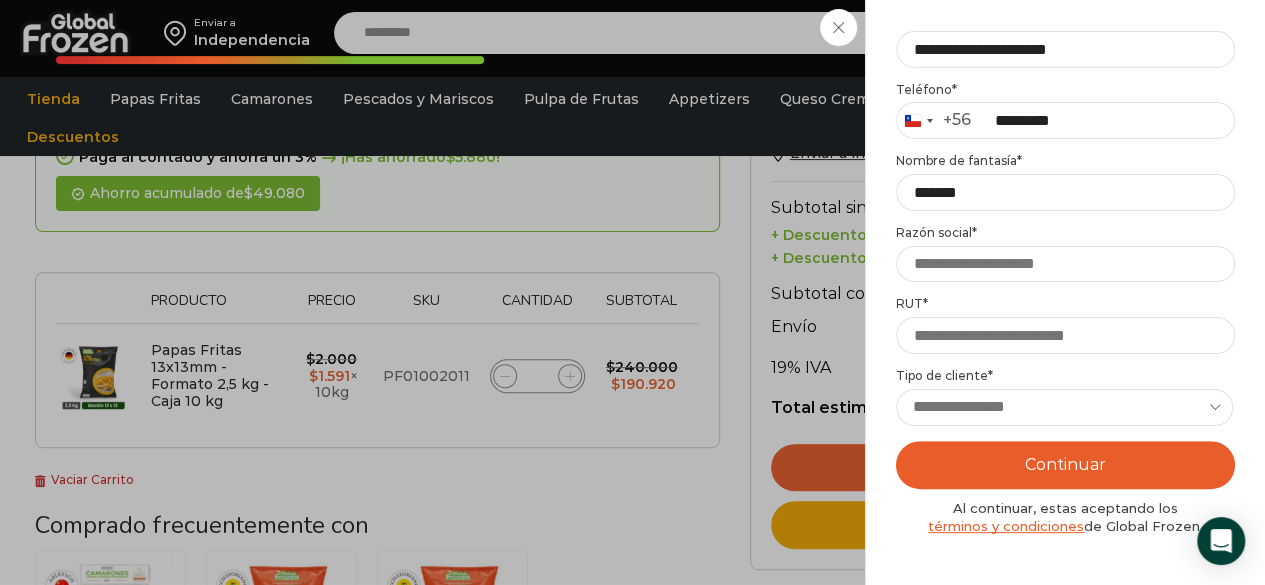 click on "**********" at bounding box center (1065, 254) 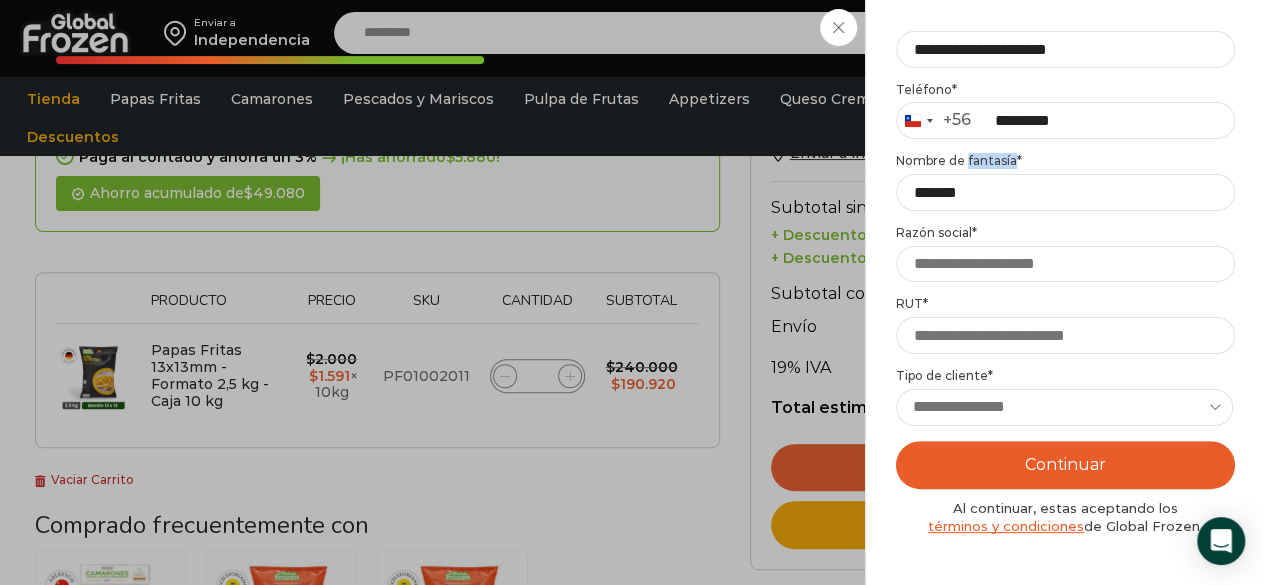 drag, startPoint x: 1002, startPoint y: 151, endPoint x: 984, endPoint y: 158, distance: 19.313208 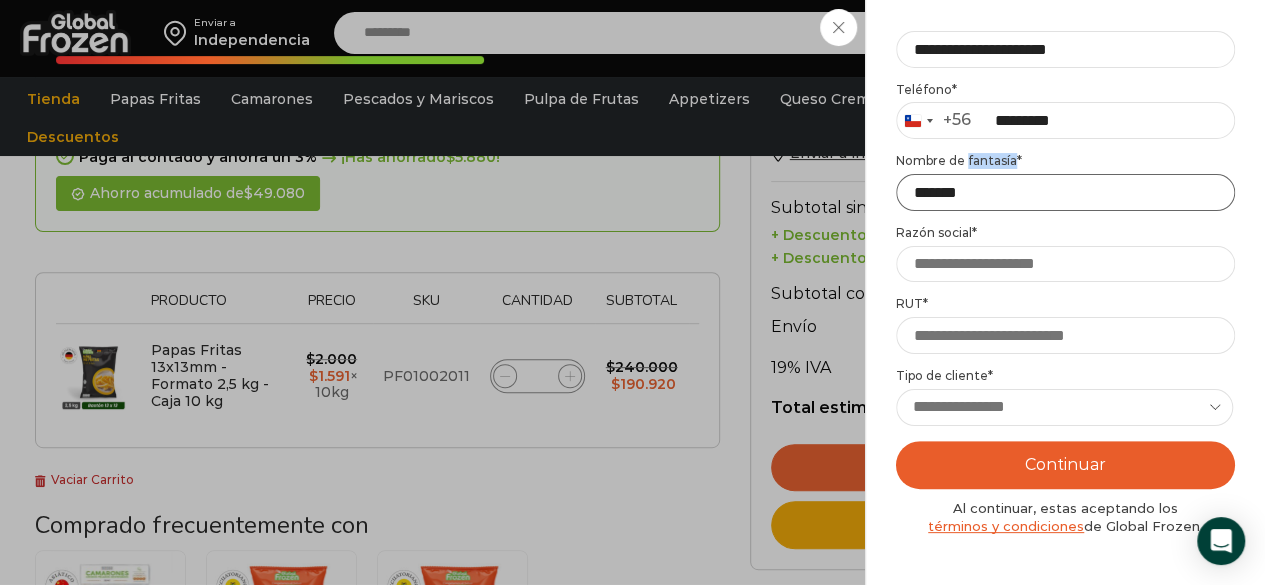 click on "*******" at bounding box center [1065, 192] 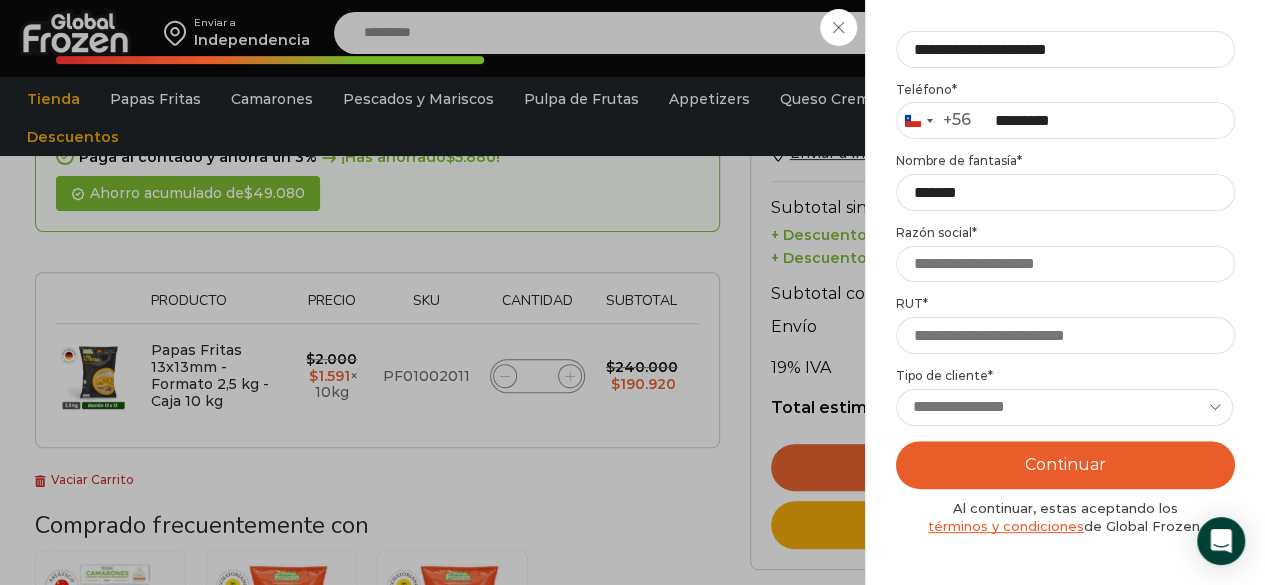 click on "Nombre de fantasía  *" at bounding box center [1065, 161] 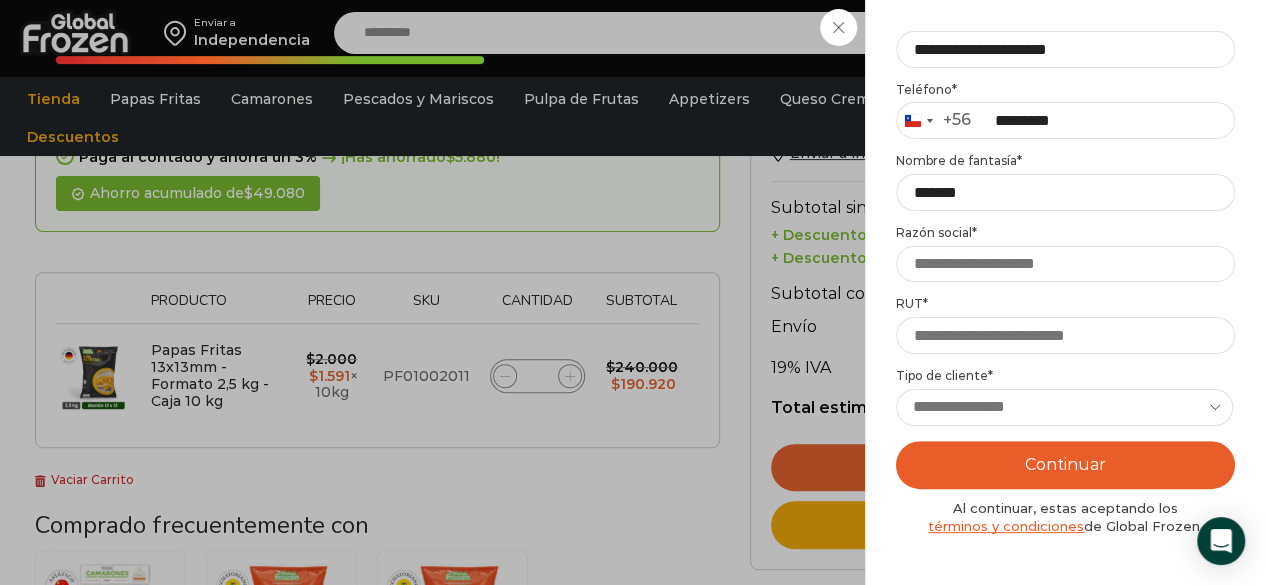 click on "Nombre de fantasía  *" at bounding box center [1065, 161] 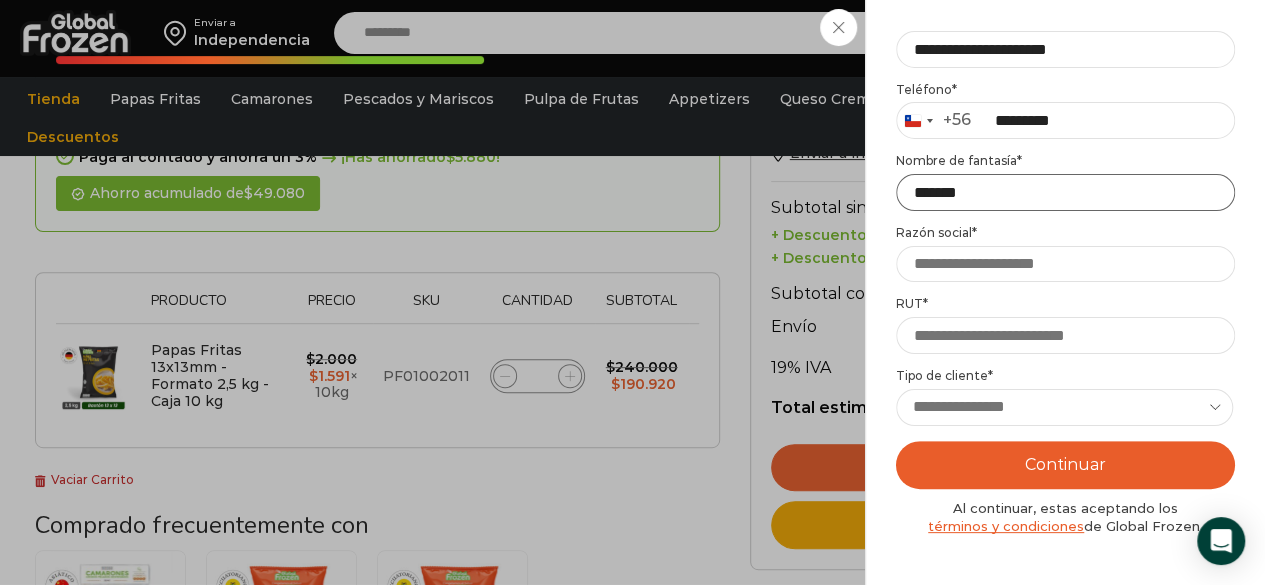 click on "*******" at bounding box center [1065, 192] 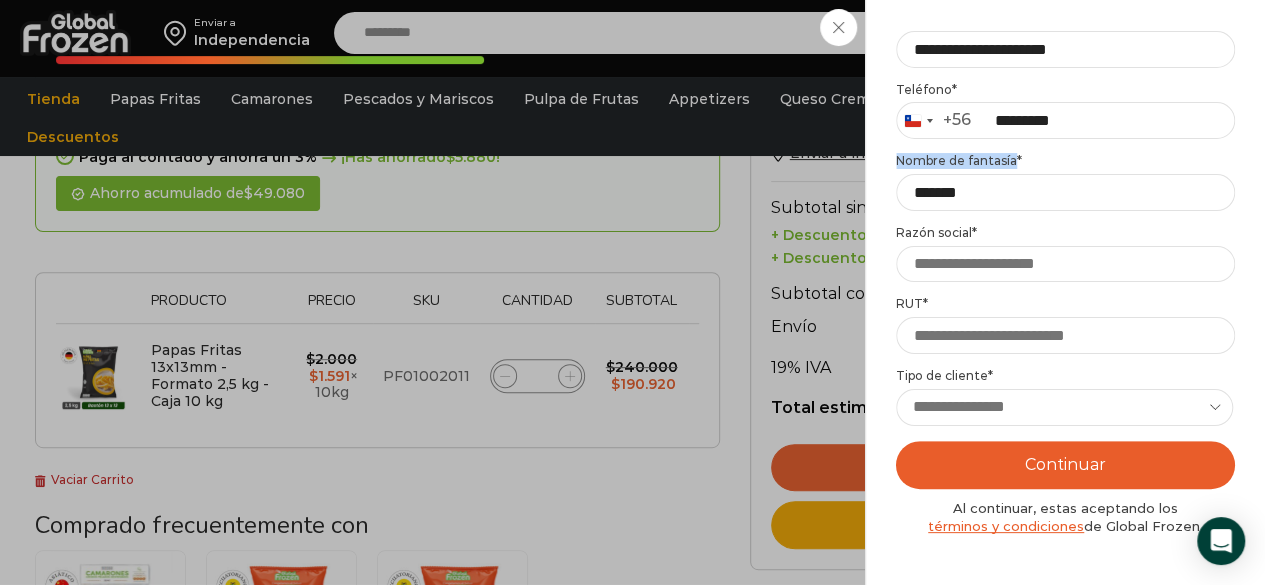 drag, startPoint x: 899, startPoint y: 158, endPoint x: 1012, endPoint y: 161, distance: 113.03982 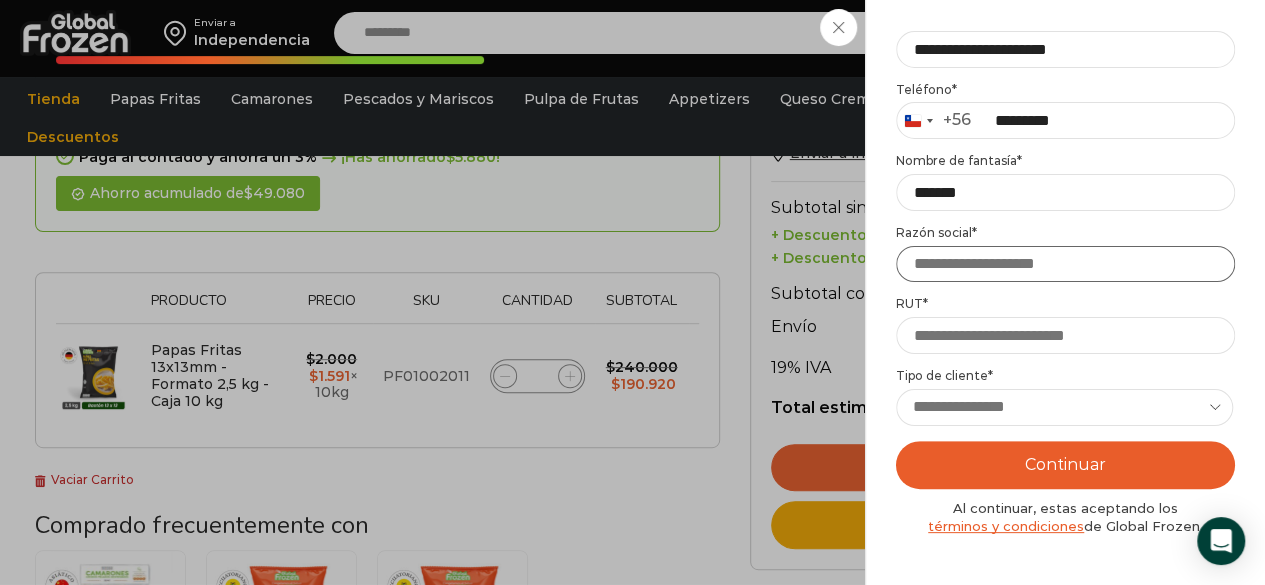 click on "Razón social  *" at bounding box center [1065, 264] 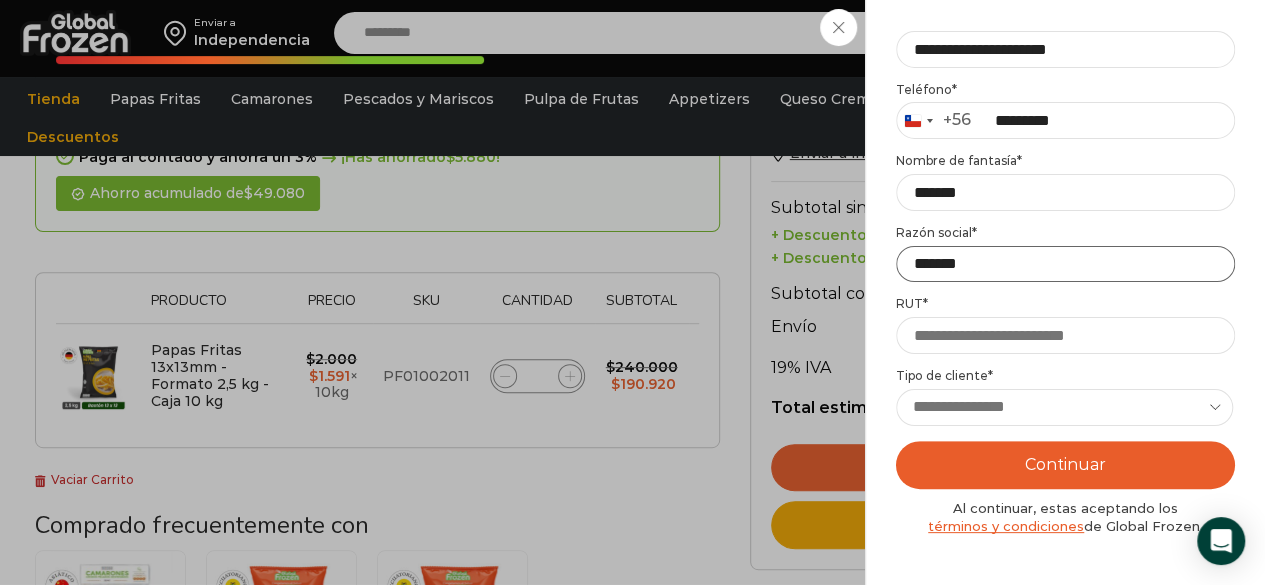 type on "*******" 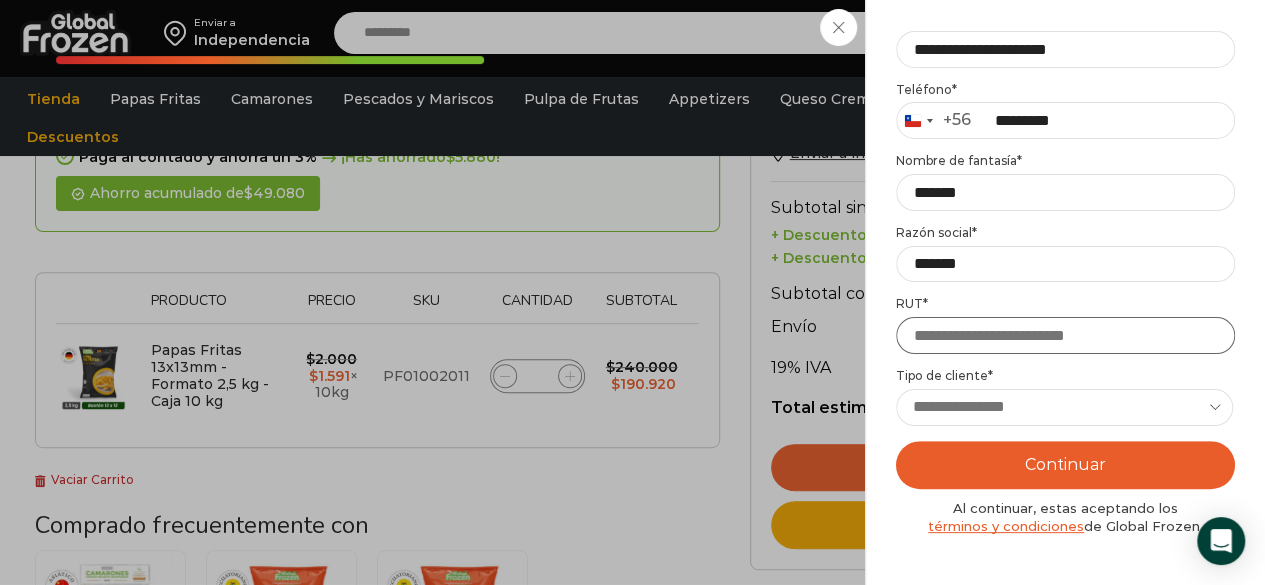 click on "RUT  *" at bounding box center [1065, 335] 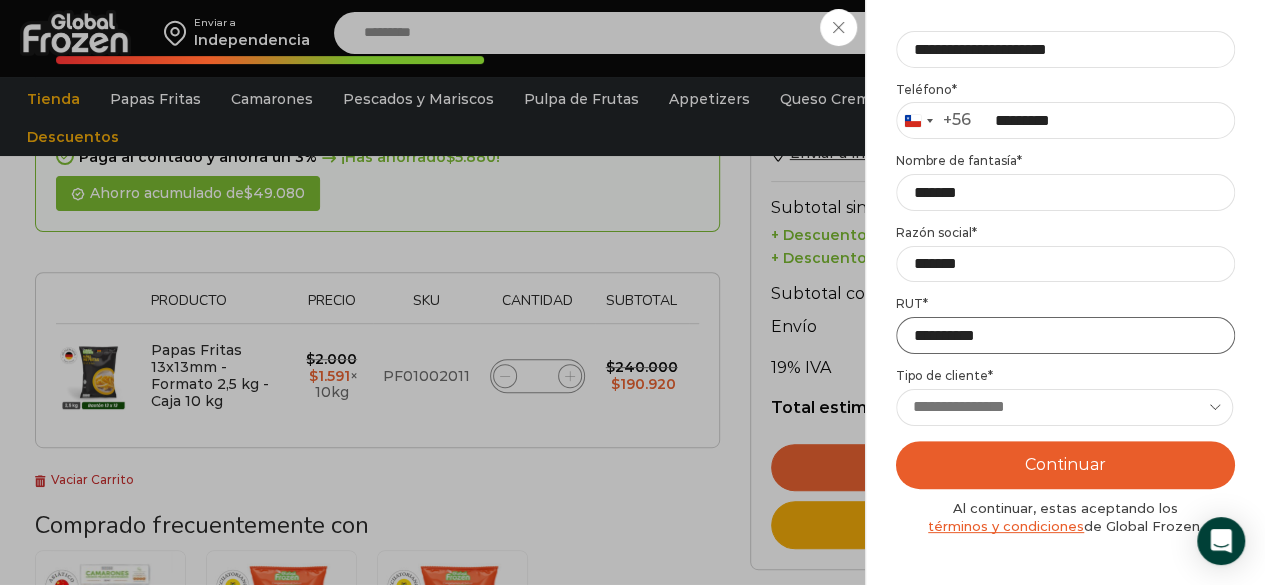 type on "**********" 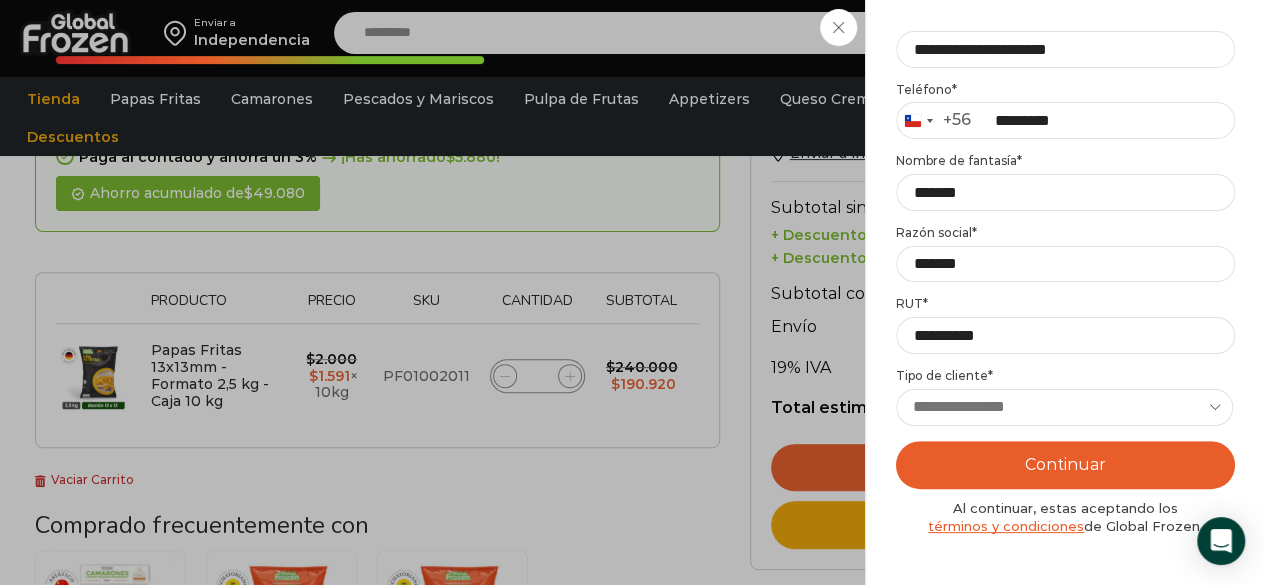 click on "**********" at bounding box center [1064, 407] 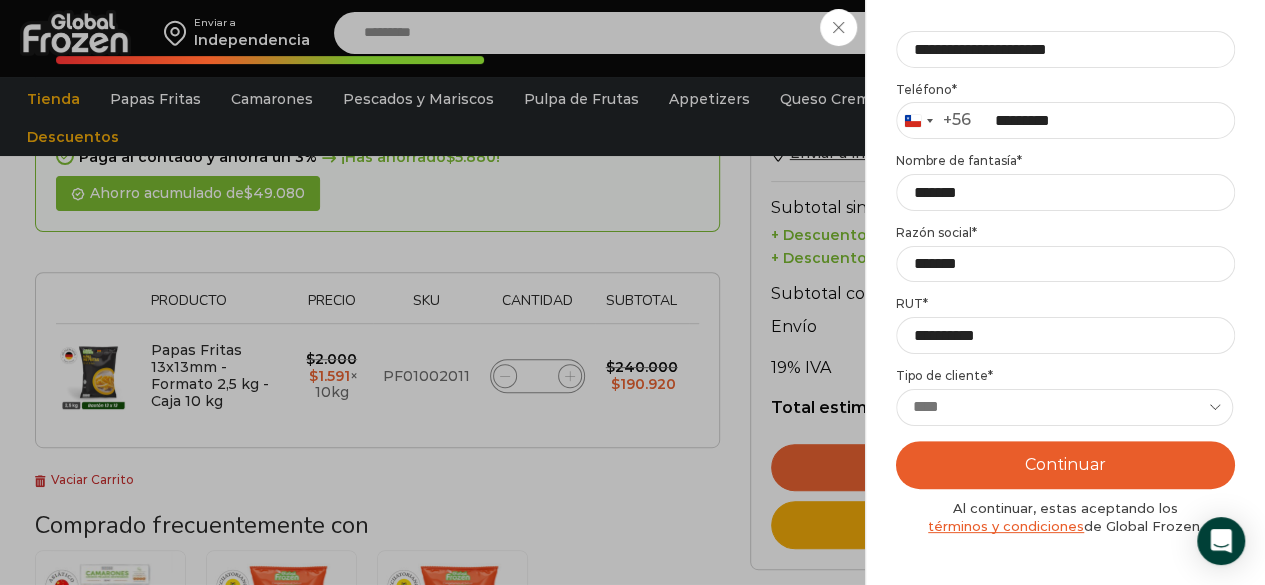 click on "**********" at bounding box center (1064, 407) 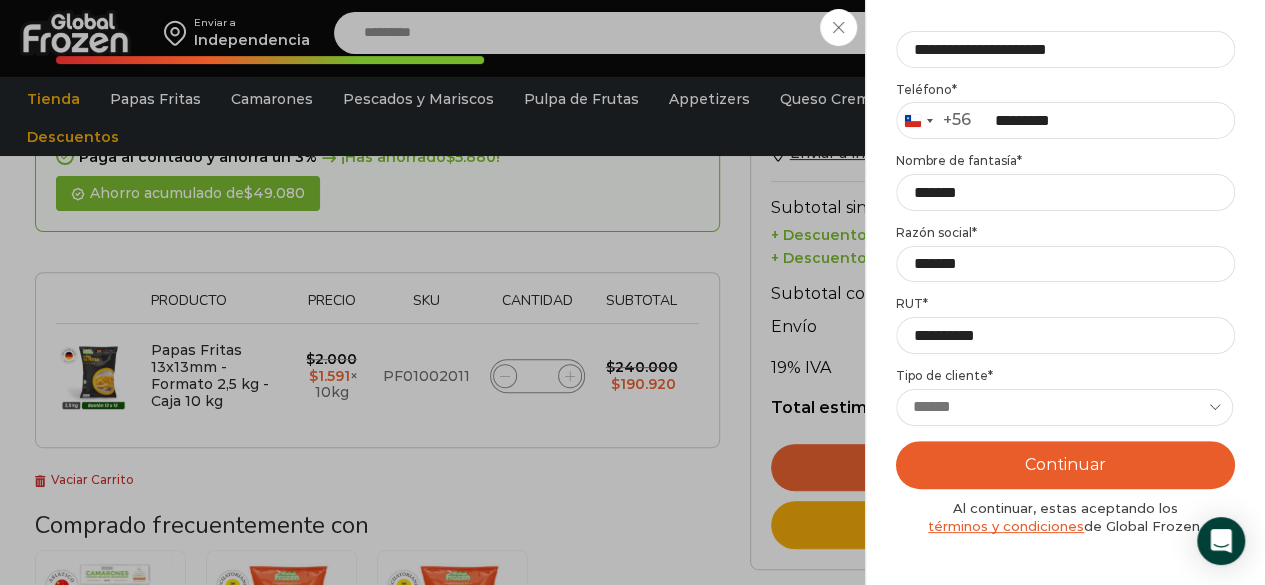 click on "**********" at bounding box center (1064, 407) 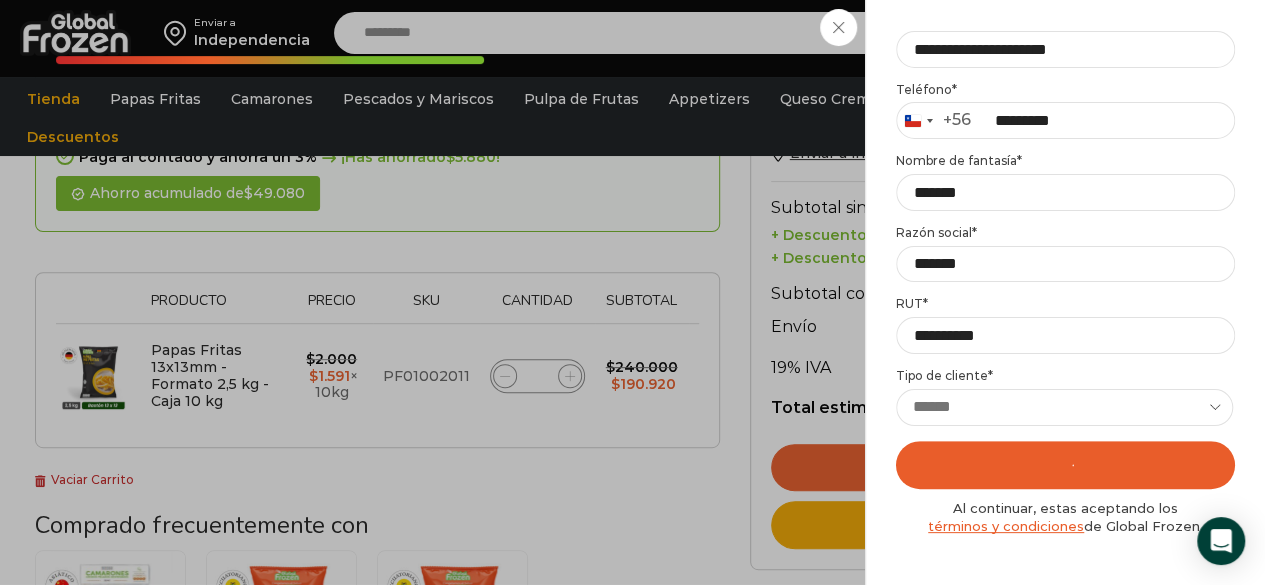 scroll, scrollTop: 0, scrollLeft: 0, axis: both 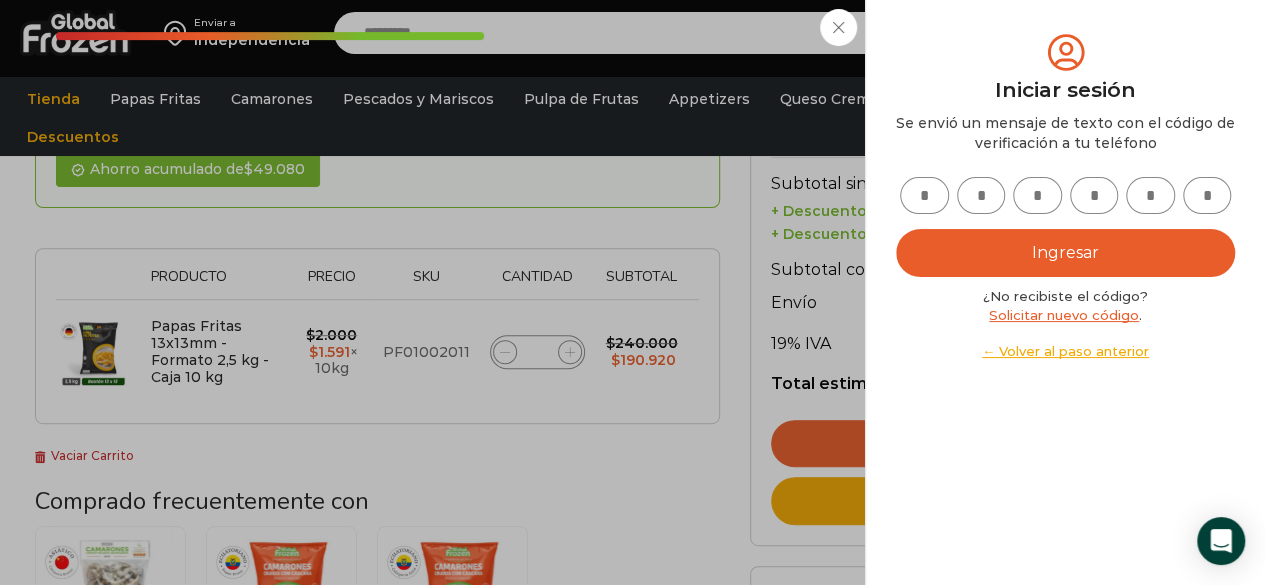 click at bounding box center [924, 195] 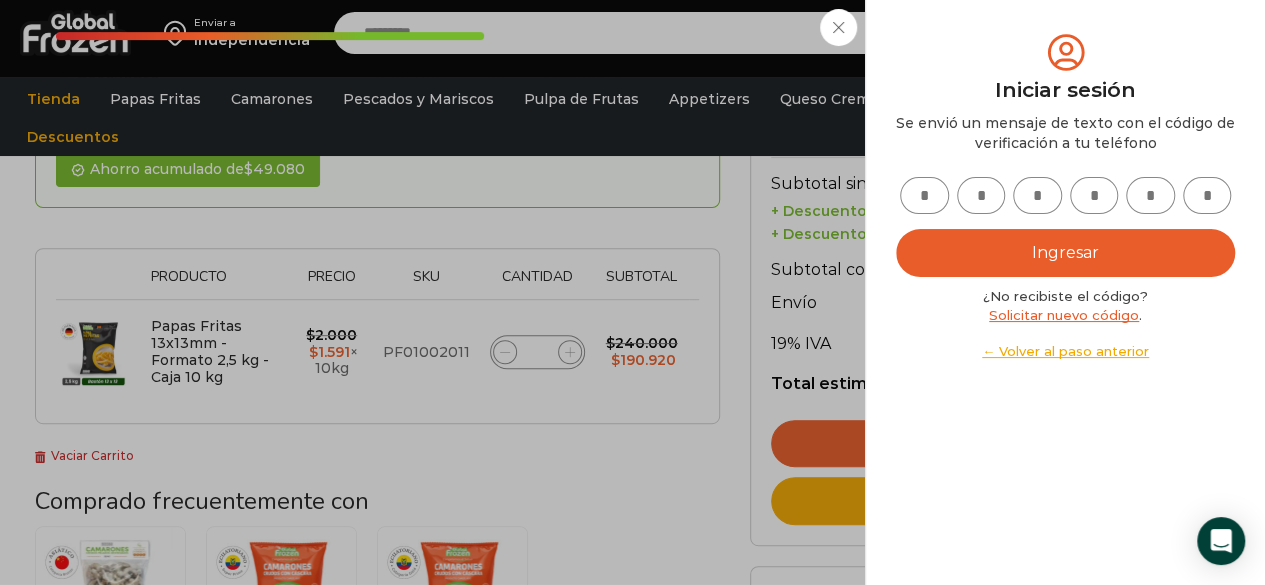 type on "*" 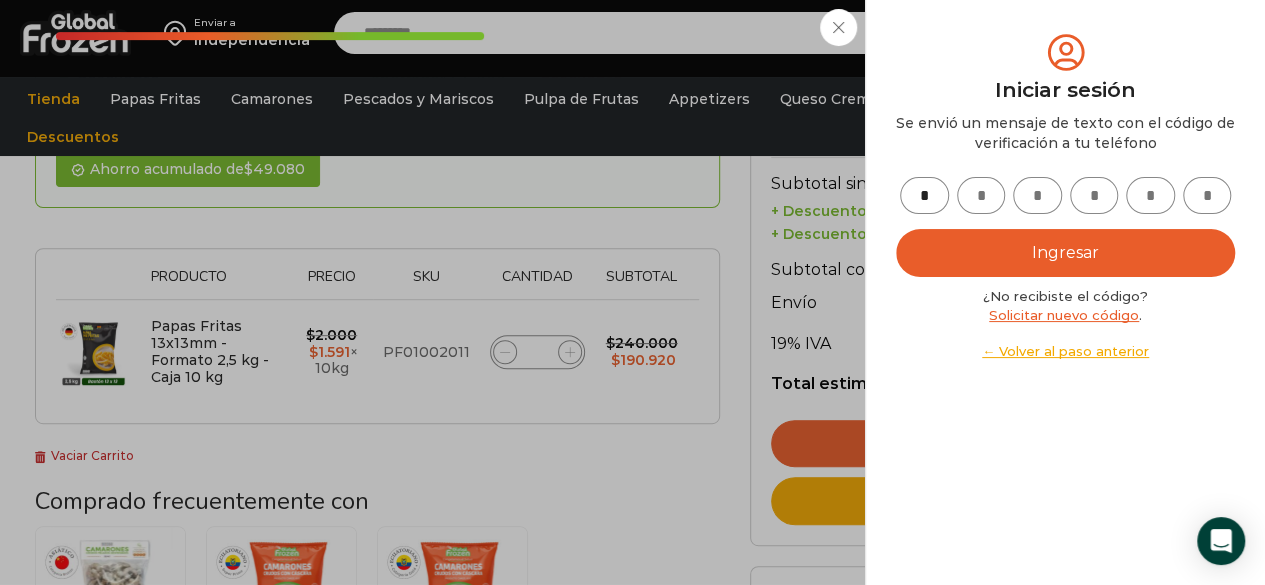 type on "*" 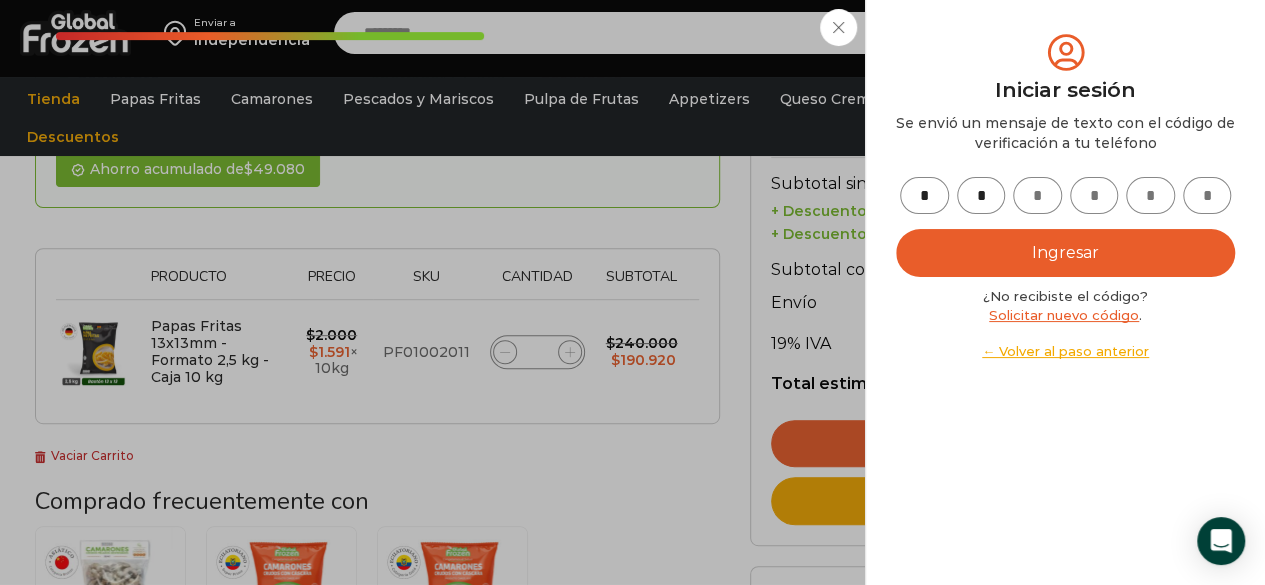 type on "*" 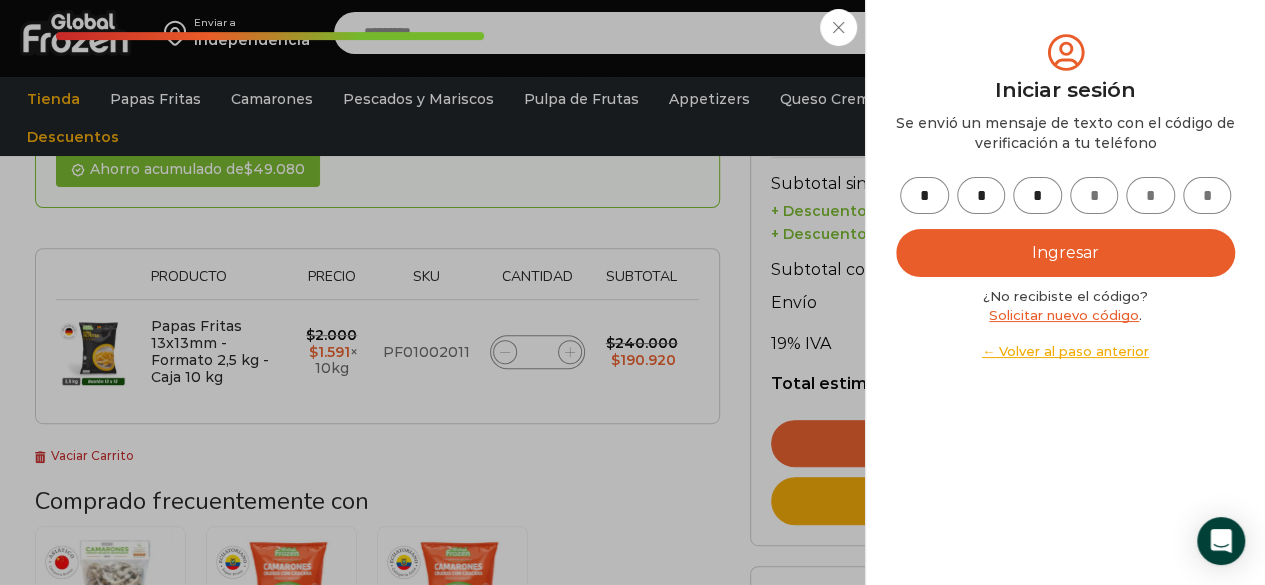 type on "*" 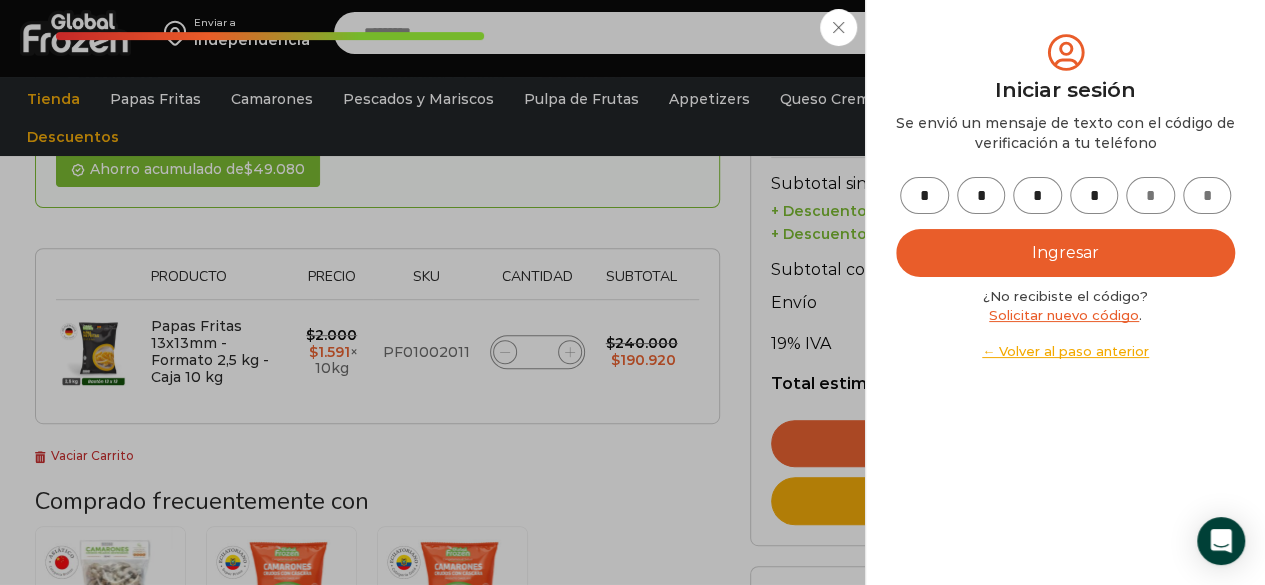 type on "*" 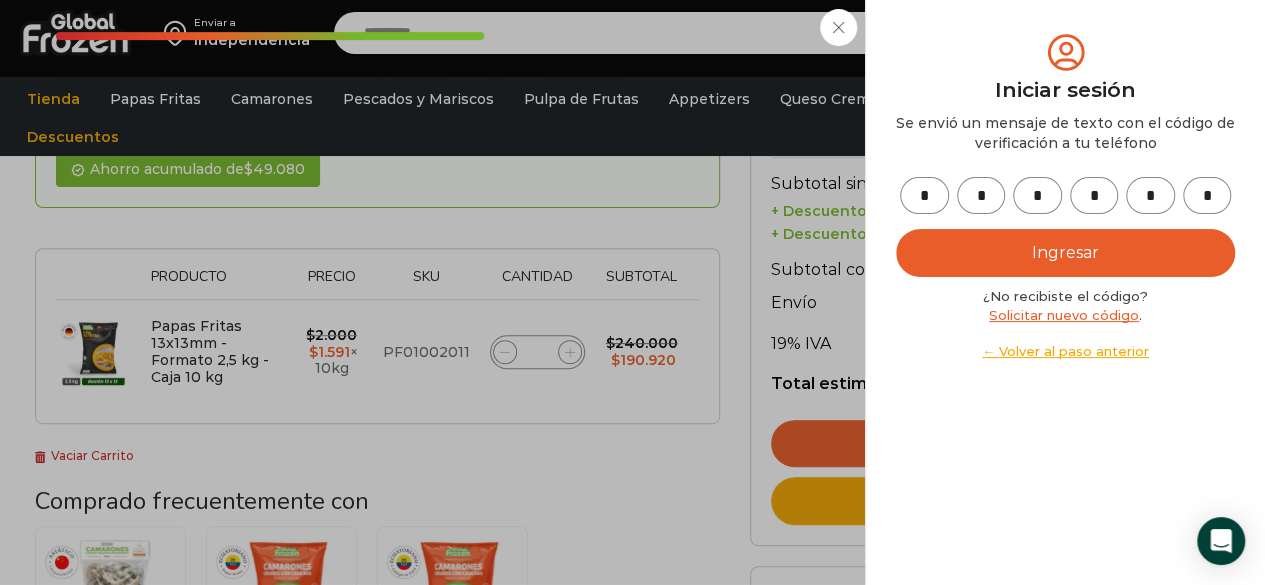 type on "*" 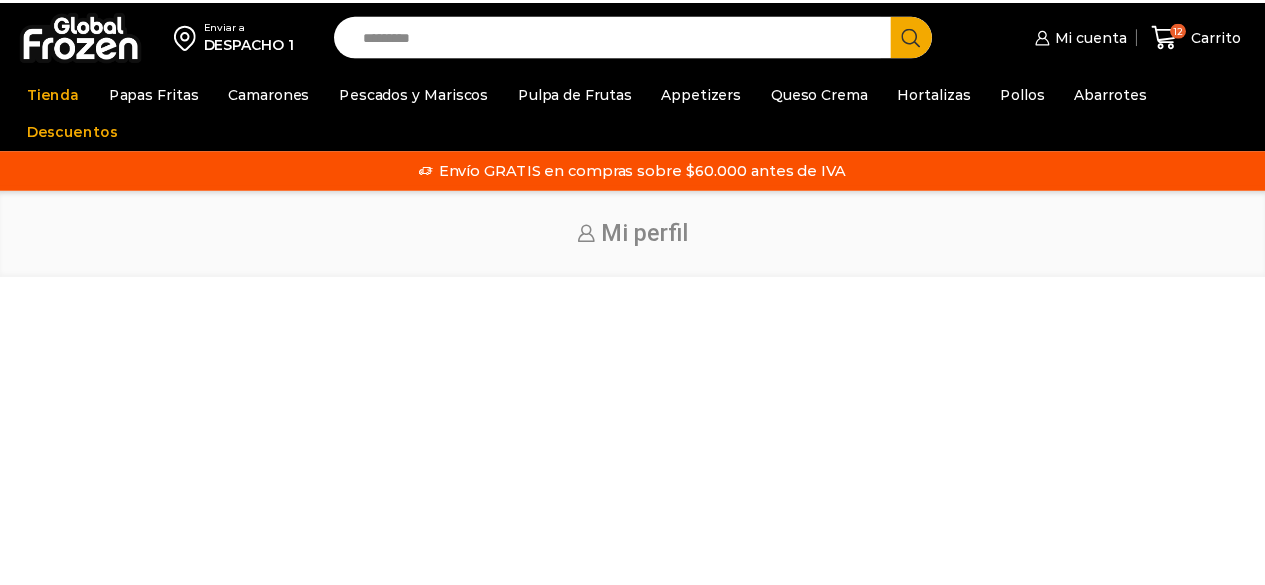scroll, scrollTop: 0, scrollLeft: 0, axis: both 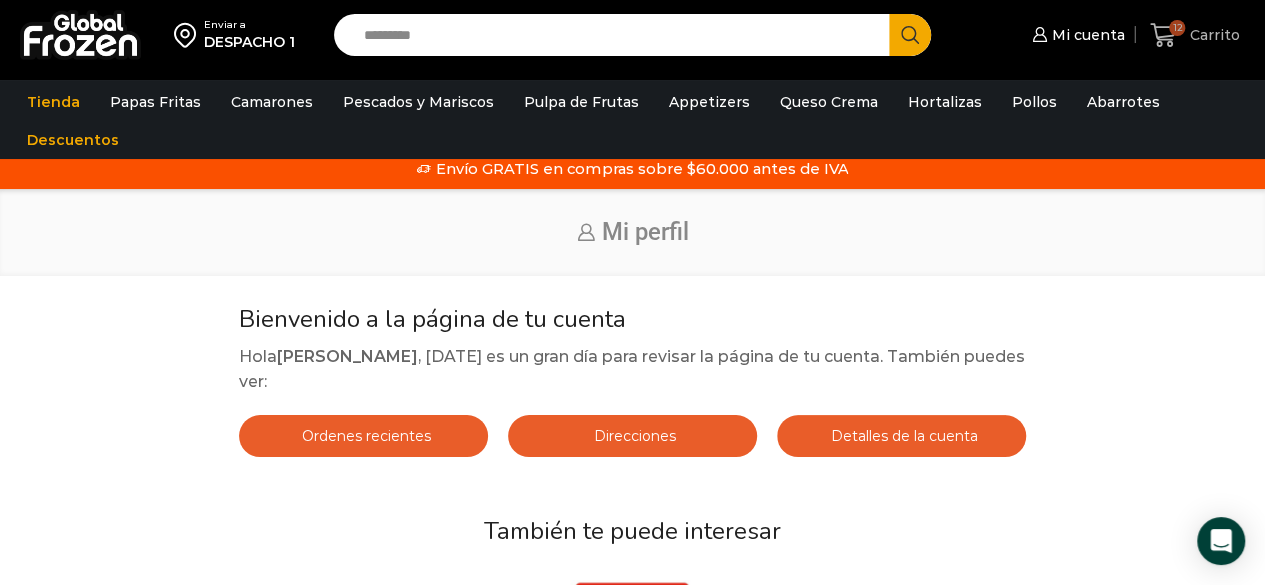 click 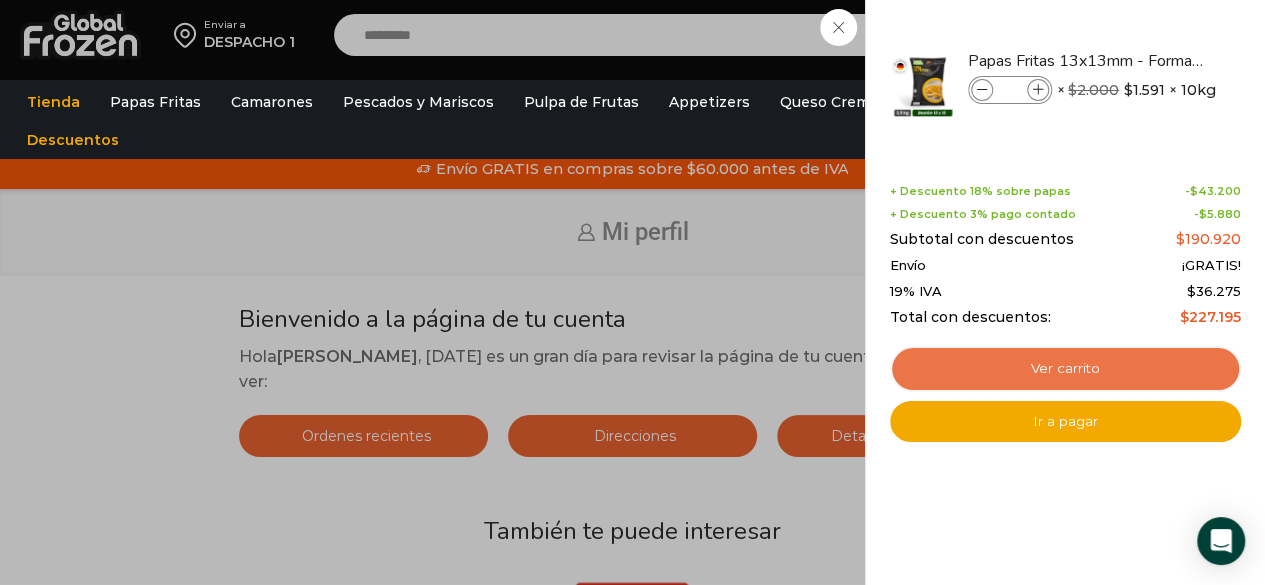 click on "Ver carrito" at bounding box center [1065, 369] 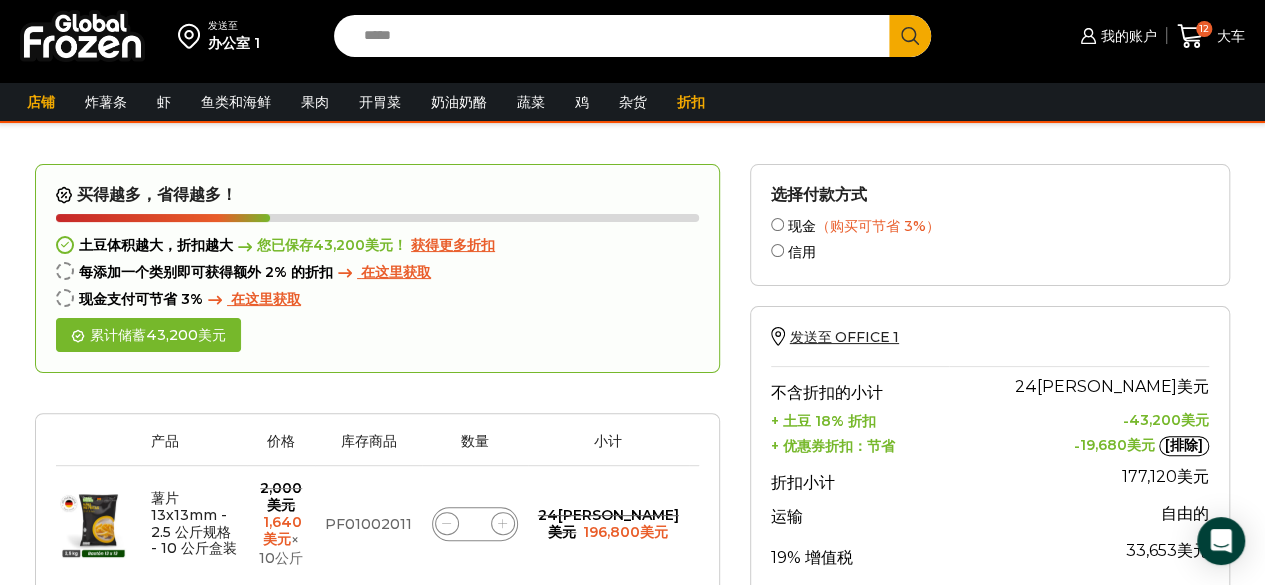 scroll, scrollTop: 77, scrollLeft: 0, axis: vertical 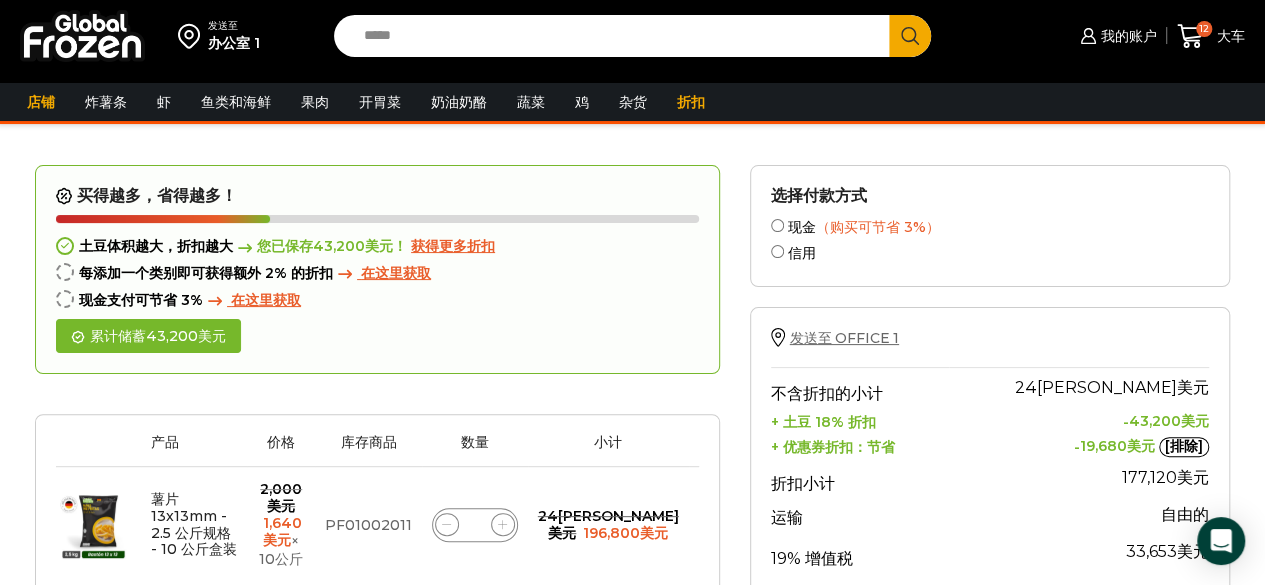 click on "发送至 OFFICE 1" at bounding box center [844, 338] 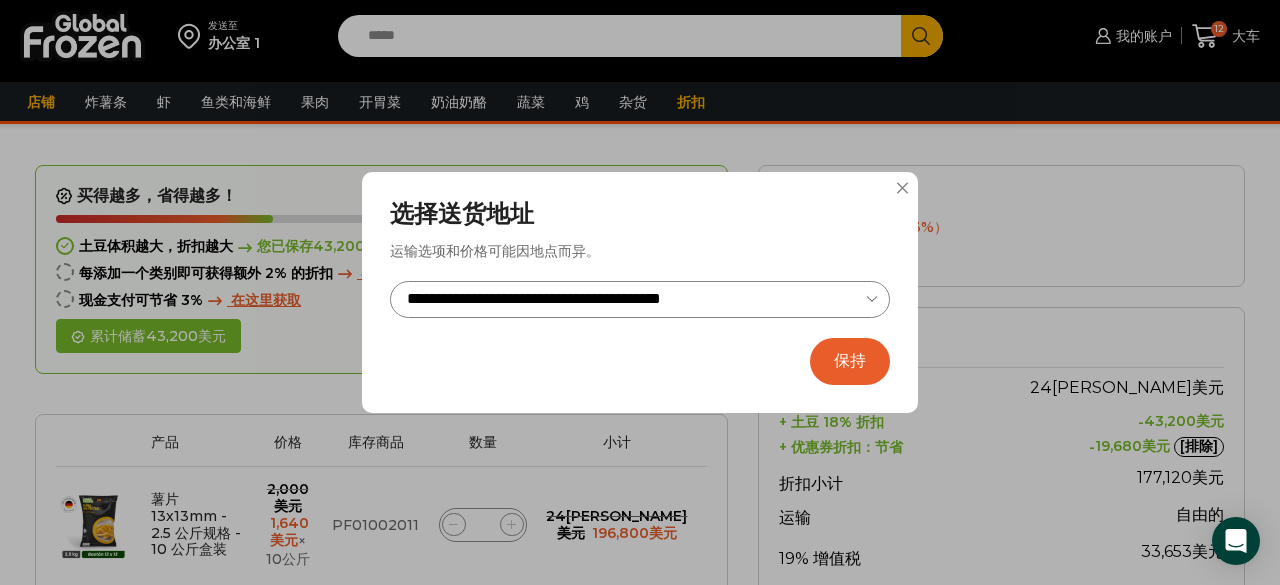 click on "保持" at bounding box center [850, 360] 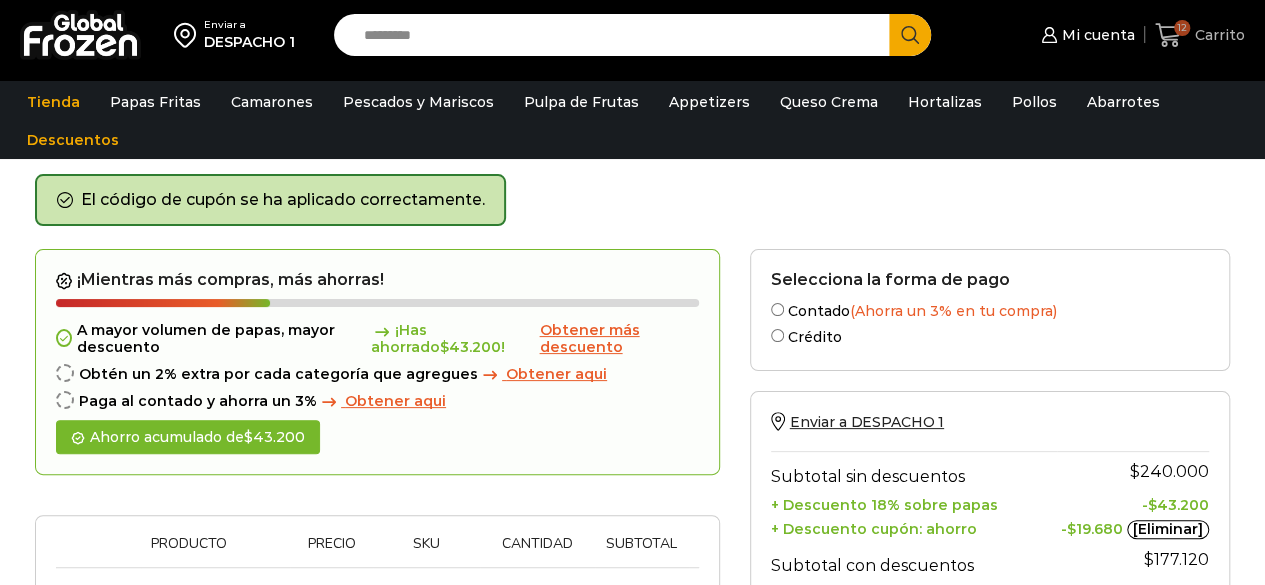 scroll, scrollTop: 77, scrollLeft: 0, axis: vertical 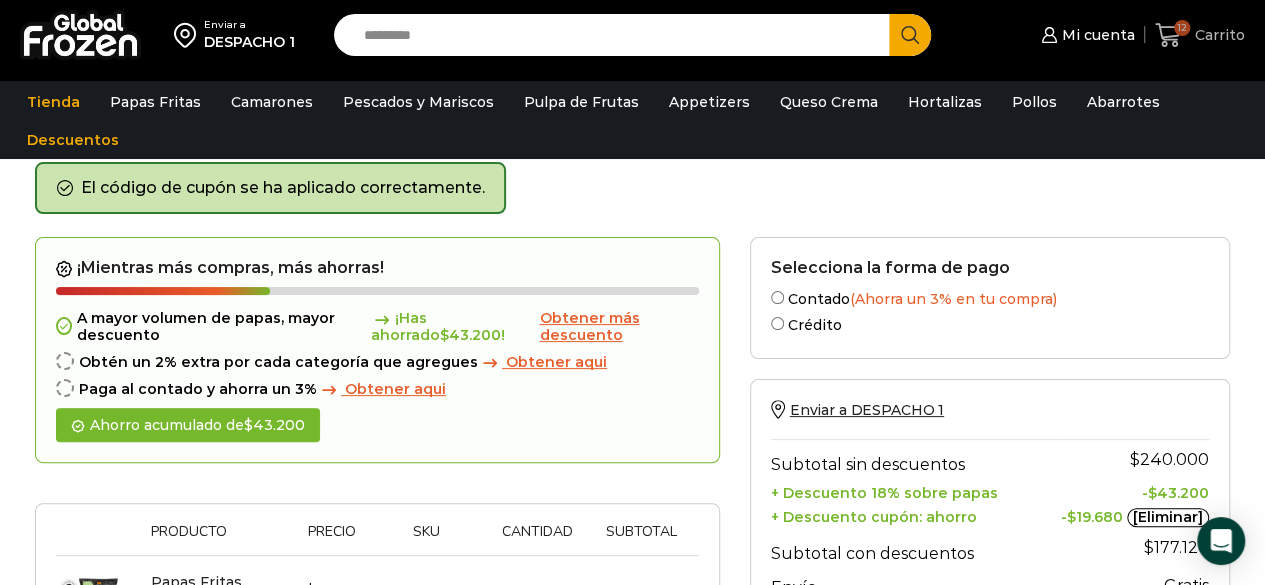 click on "12" at bounding box center (1182, 28) 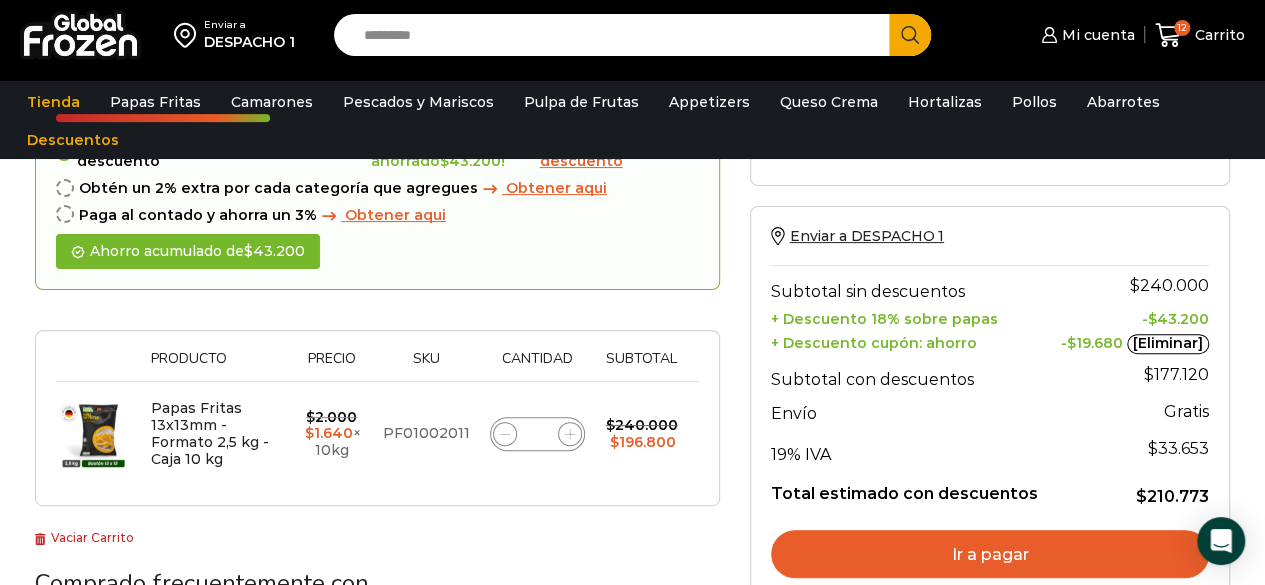 scroll, scrollTop: 166, scrollLeft: 0, axis: vertical 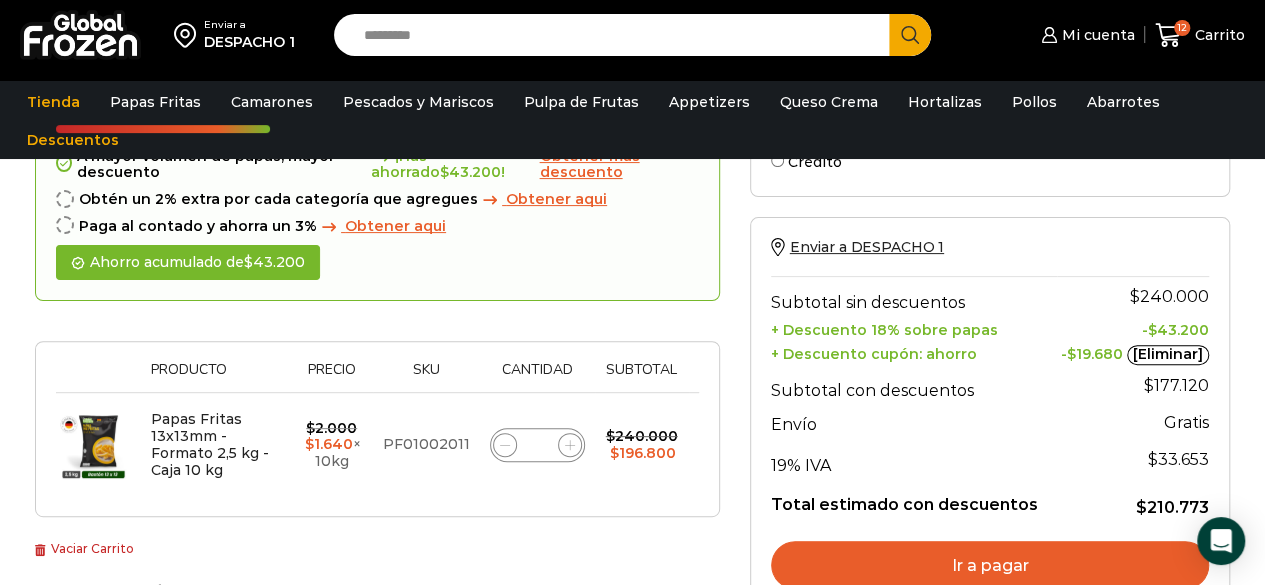 click on "Obtener aqui" at bounding box center [556, 199] 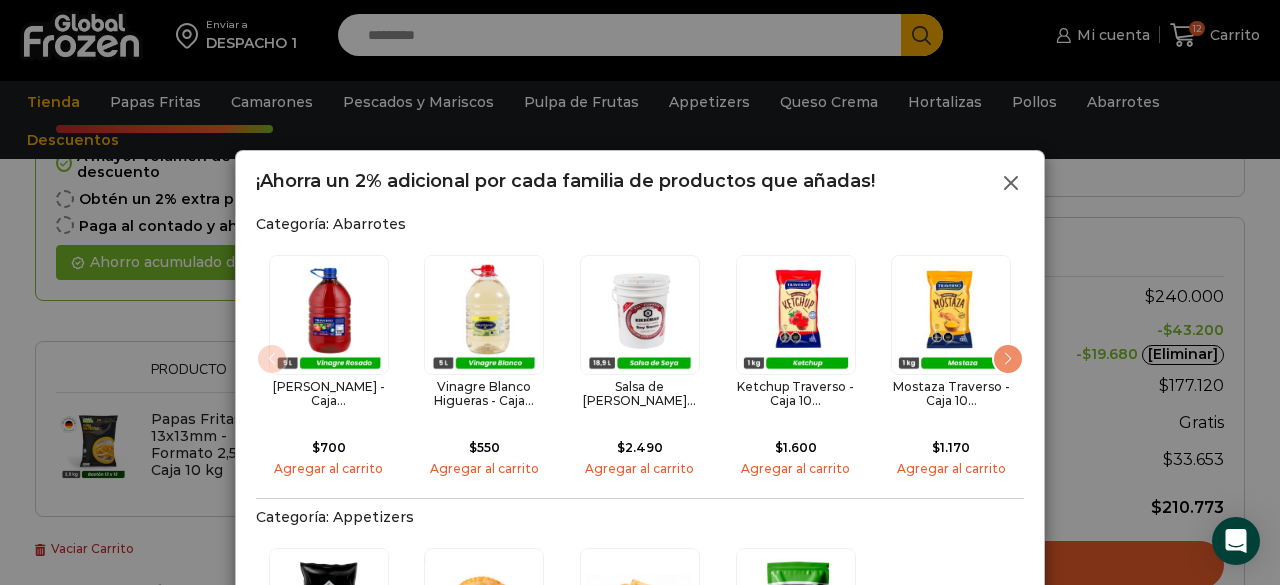 click 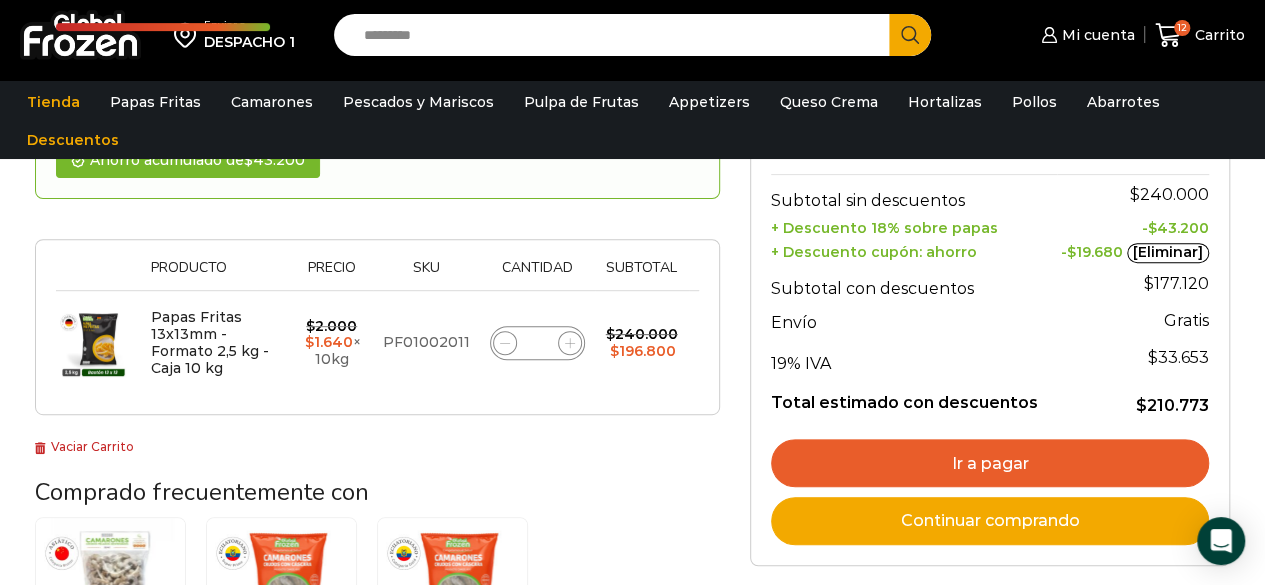 scroll, scrollTop: 186, scrollLeft: 0, axis: vertical 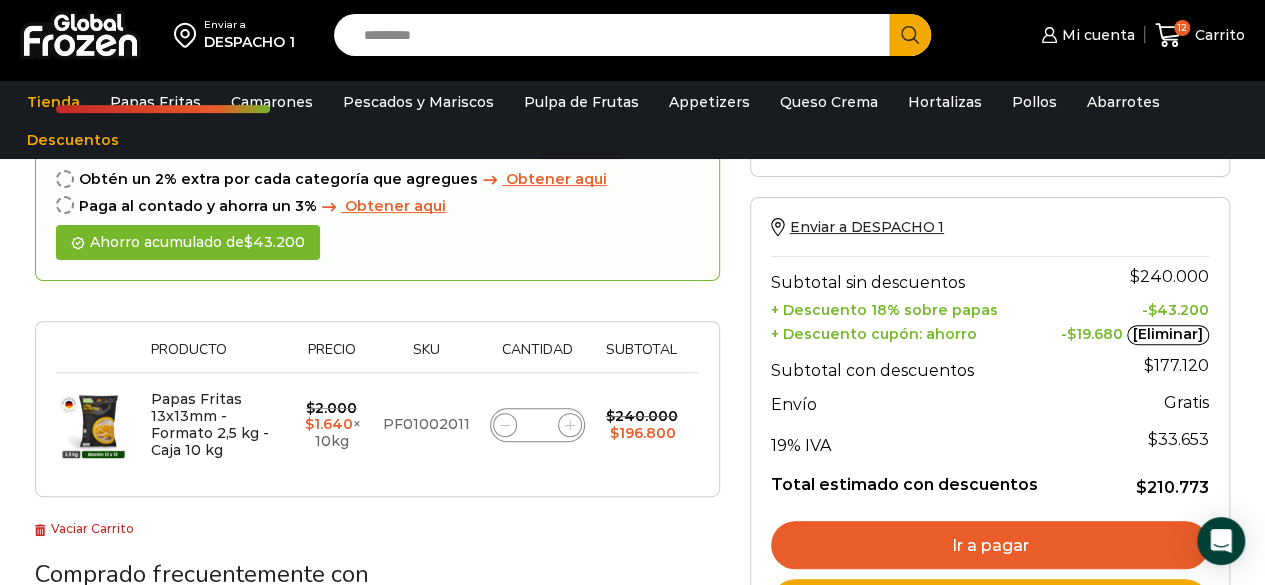 click on "Obtener aqui" at bounding box center [556, 179] 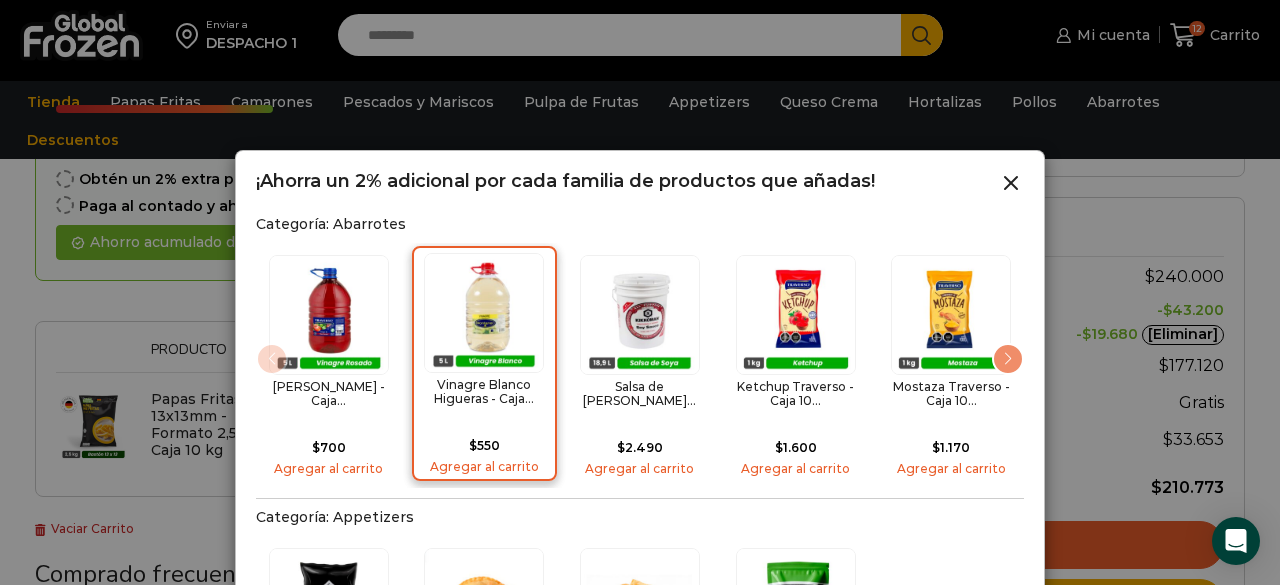 click on "Agregar al carrito" at bounding box center (485, 467) 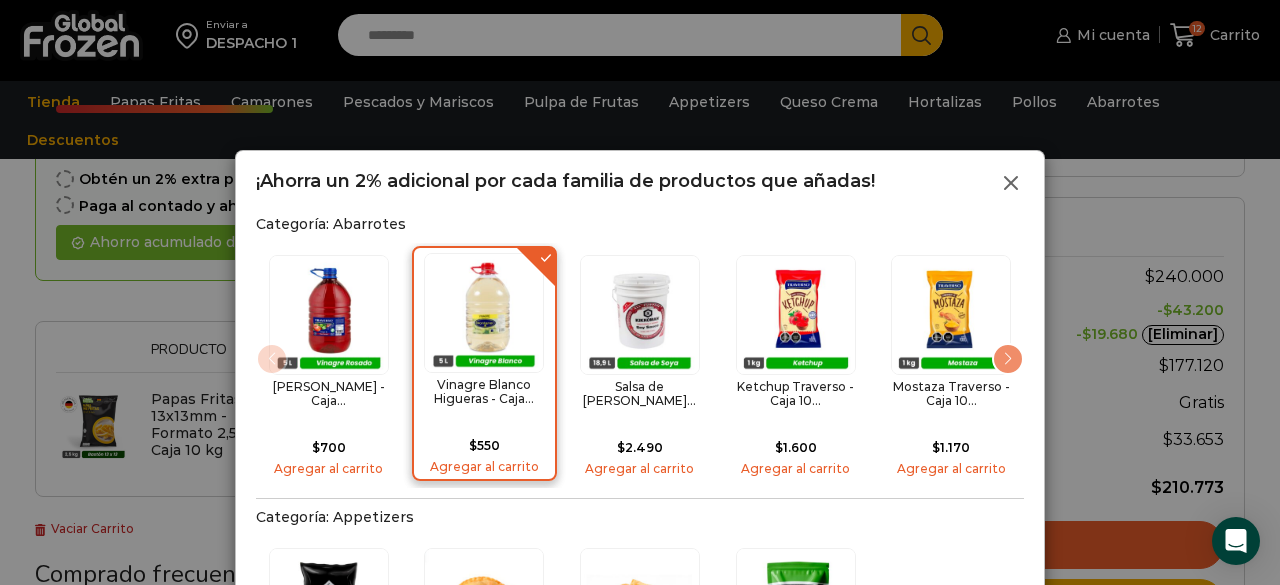 click 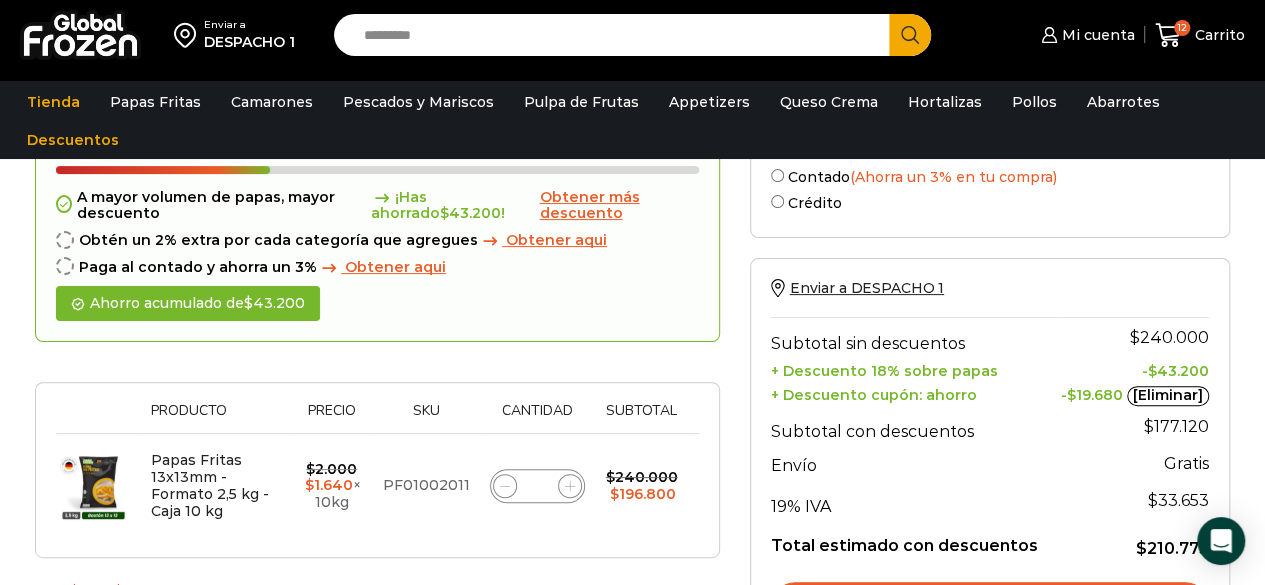 scroll, scrollTop: 123, scrollLeft: 0, axis: vertical 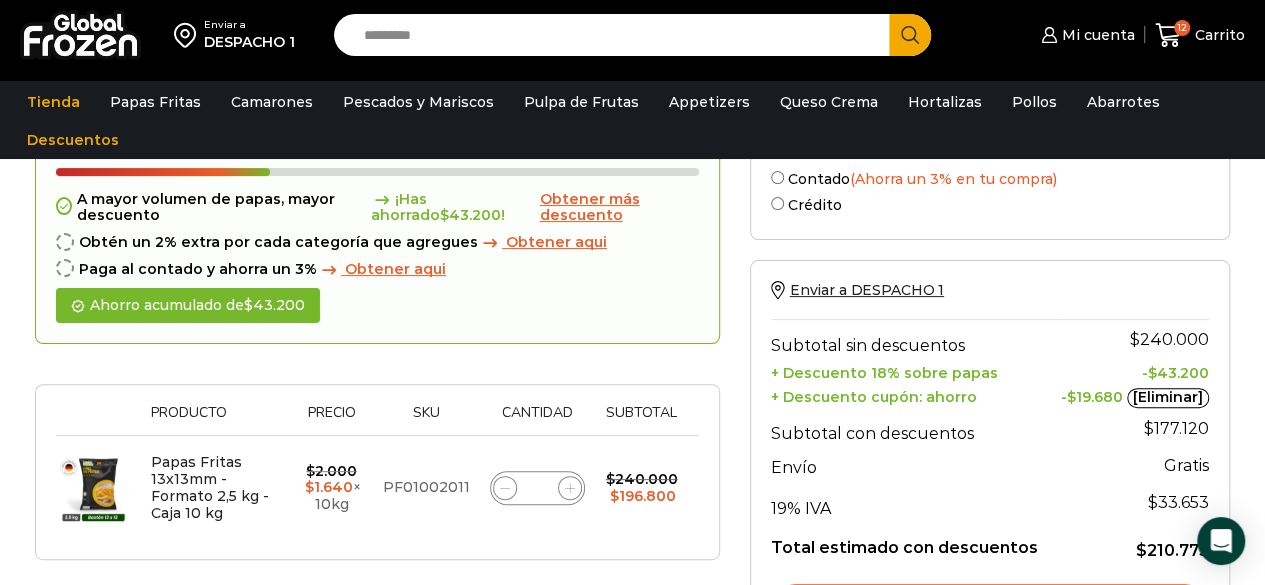 click on "Obtener aqui" at bounding box center (556, 242) 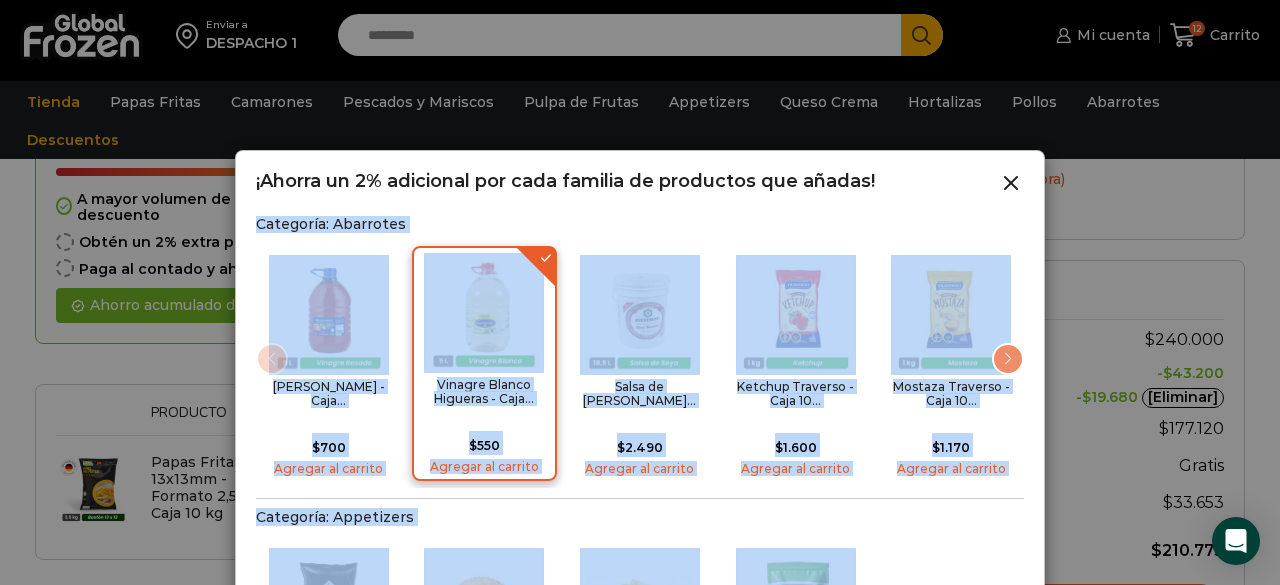 drag, startPoint x: 893, startPoint y: 171, endPoint x: 900, endPoint y: 45, distance: 126.1943 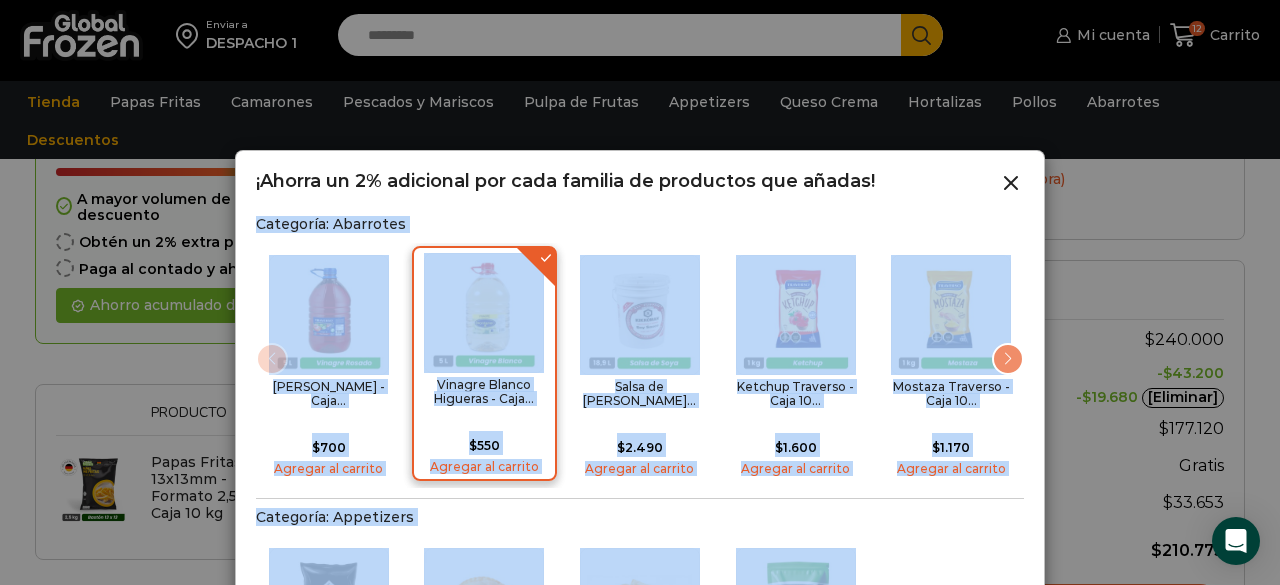 click on "¡Ahorra un 2% adicional por cada familia de productos que añadas!
Categoría: Abarrotes
Vinagre Rosado Traverso - Caja...
$ 700
Agregar al carrito
Vinagre Blanco Higueras - Caja..." at bounding box center [640, 1499] 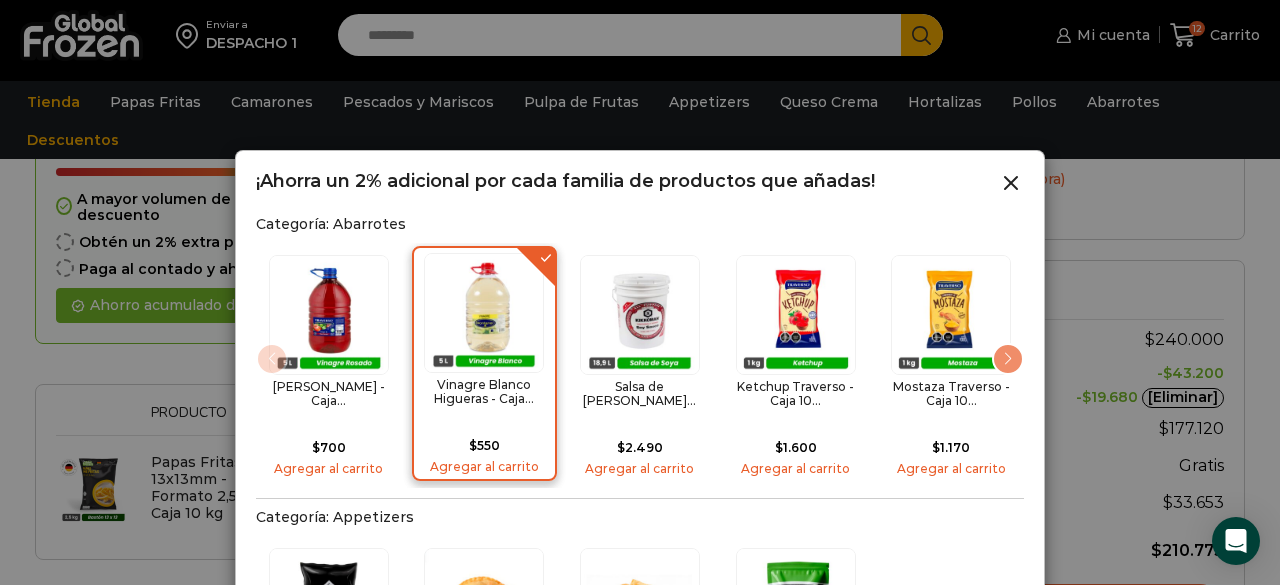 click on "Vinagre Blanco Higueras - Caja...
$ 550
Agregar al carrito" at bounding box center [485, 363] 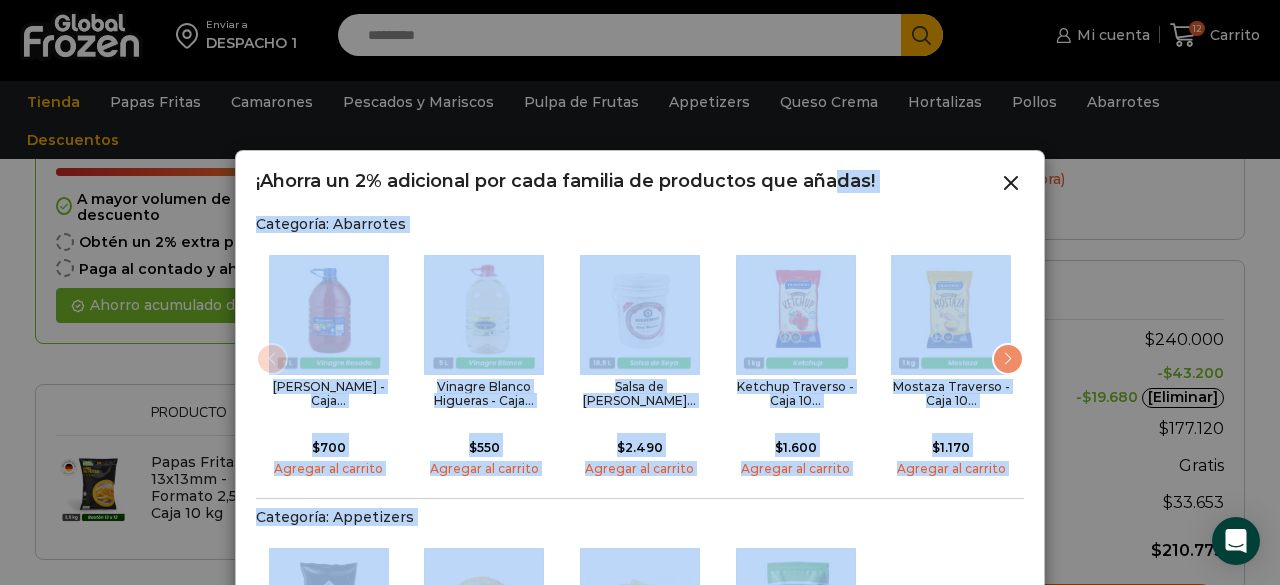 drag, startPoint x: 830, startPoint y: 156, endPoint x: 849, endPoint y: -2, distance: 159.1383 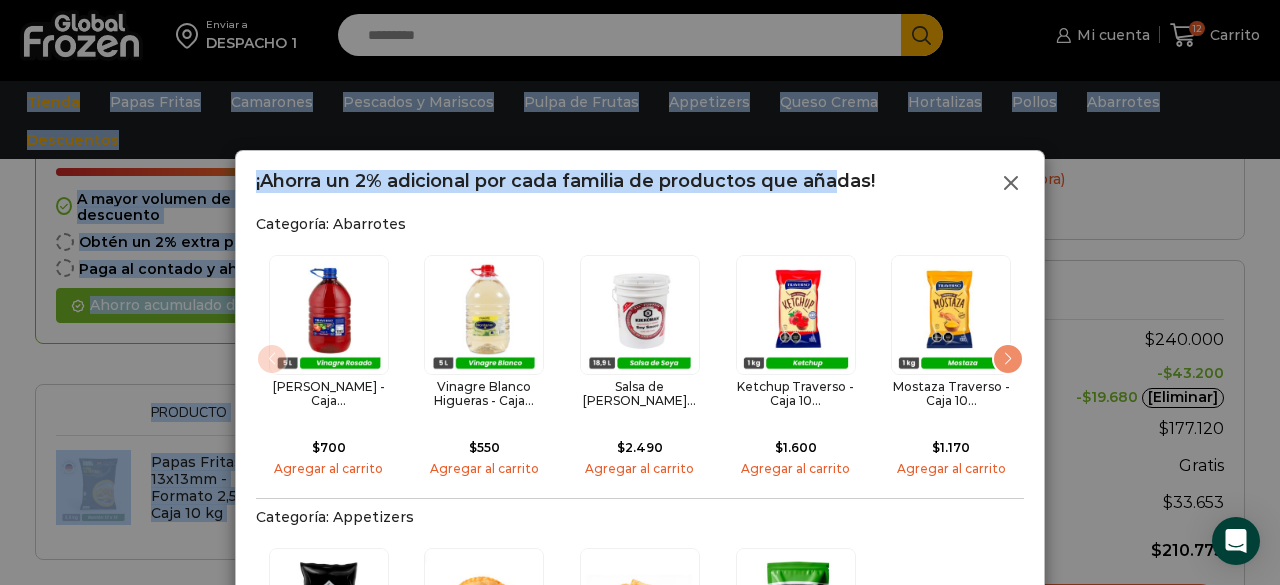 click 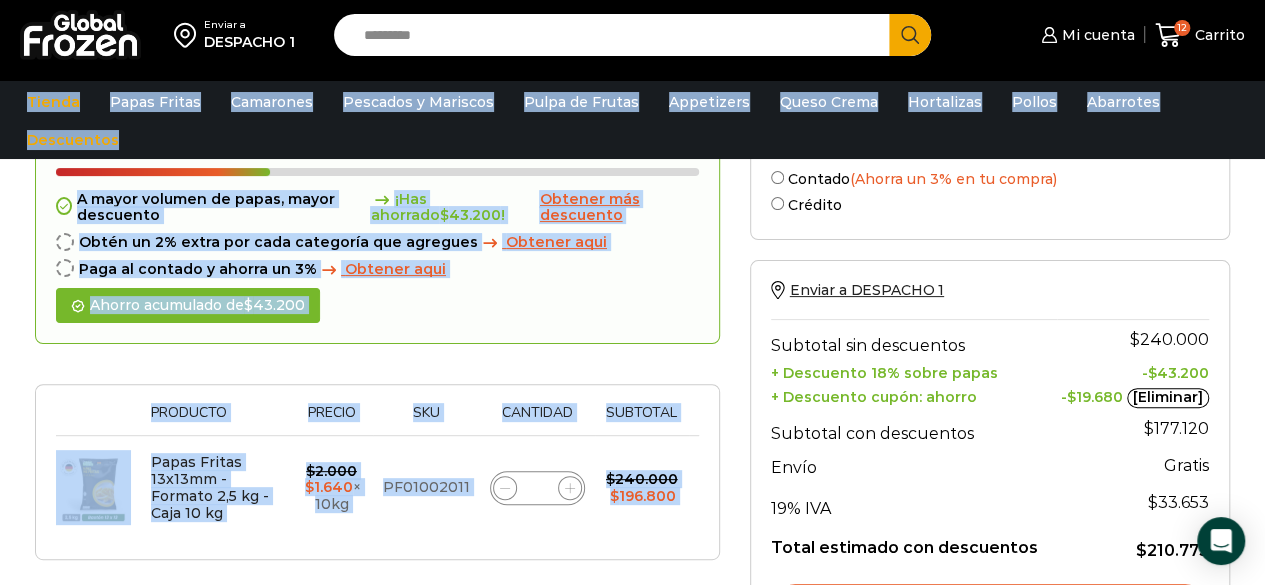 click on "¡Mientras más compras, más ahorras!
A mayor volumen de papas, mayor descuento   ¡Has ahorrado  $ 43.200 ! Obtener más descuento
Obtén un 2% extra por cada categoría que agregues    Obtener aqui
Paga al contado y ahorra un 3%    Obtener aqui
Ahorro acumulado de  $ 43.200" at bounding box center (377, 230) 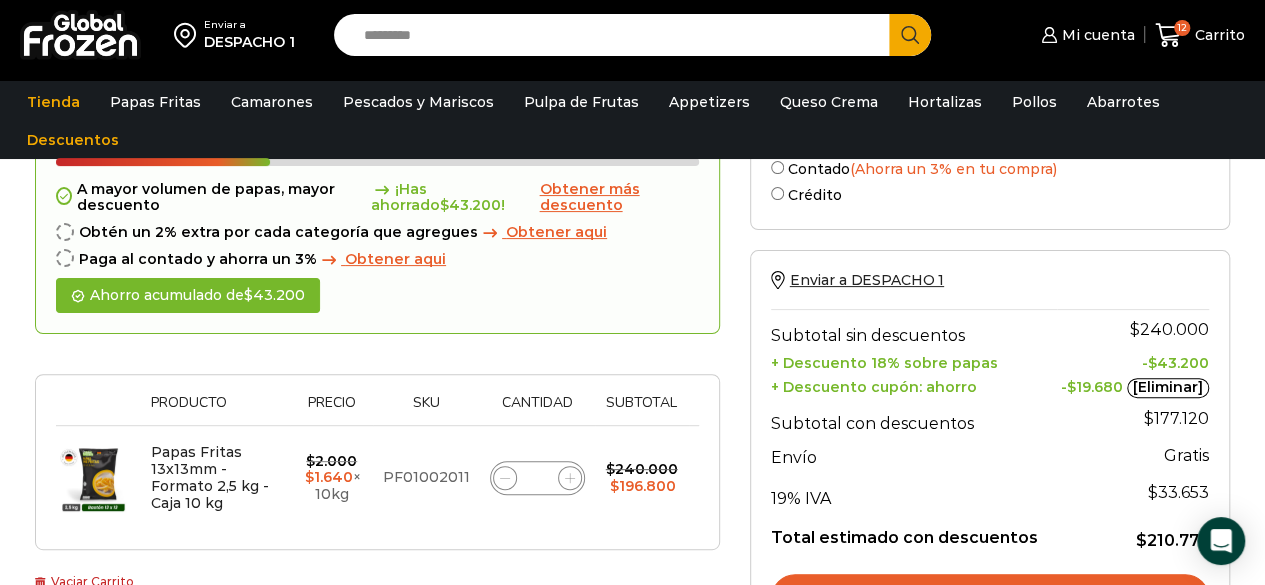 scroll, scrollTop: 135, scrollLeft: 0, axis: vertical 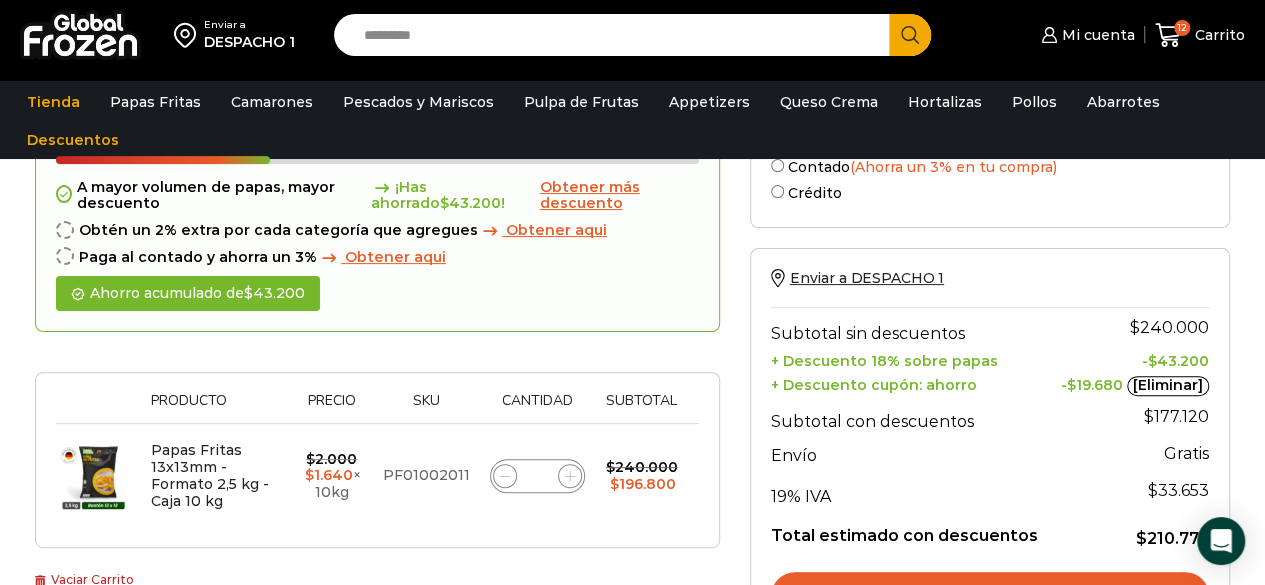 click on "$ 19.680" at bounding box center [1095, 385] 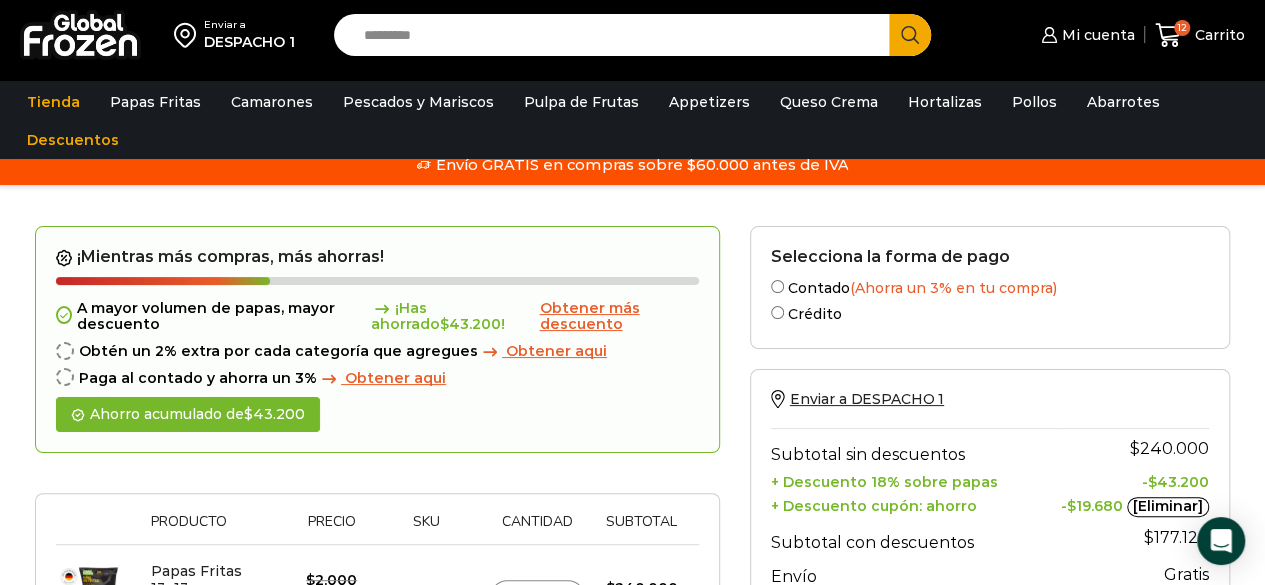 scroll, scrollTop: 15, scrollLeft: 0, axis: vertical 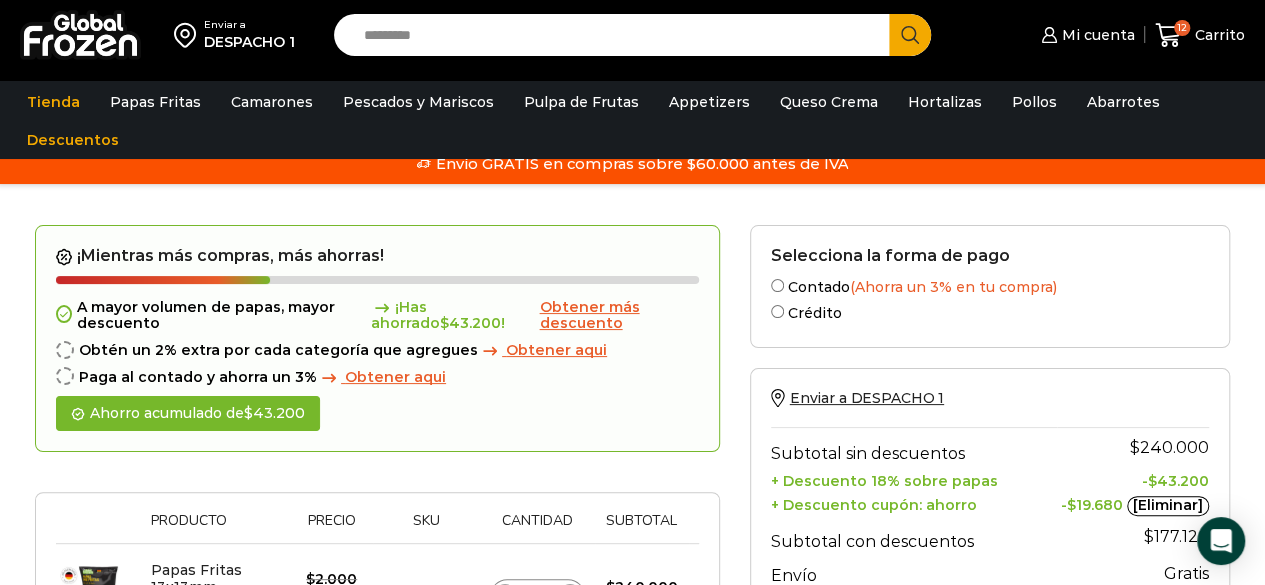 click on "Contado  (Ahorra un 3% en tu compra)" at bounding box center [990, 285] 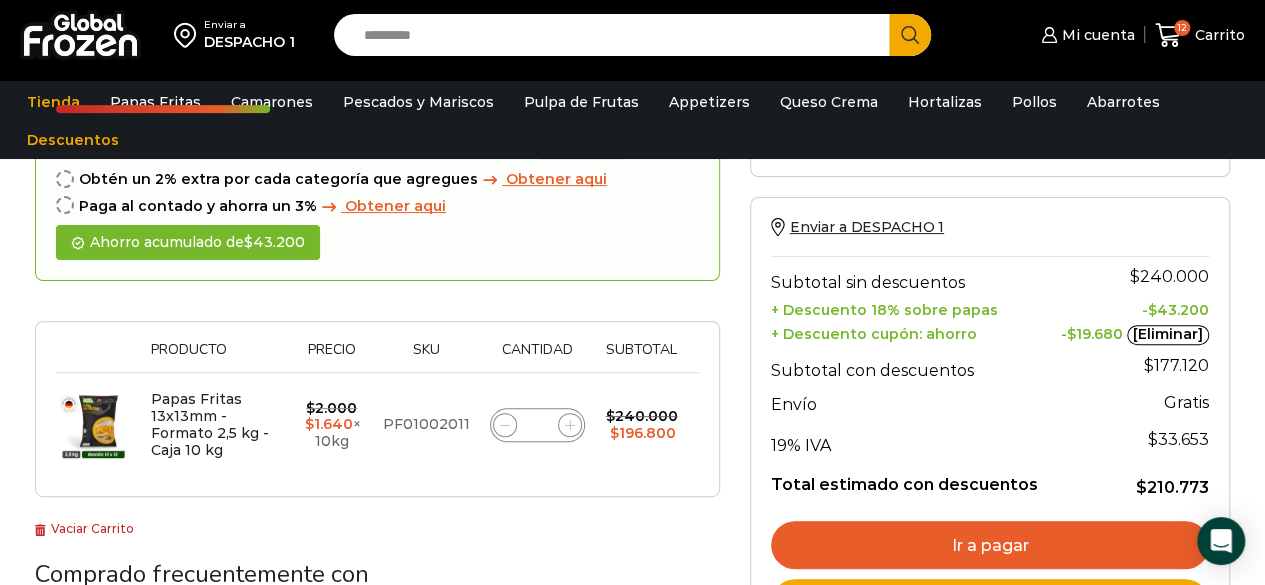 scroll, scrollTop: 189, scrollLeft: 0, axis: vertical 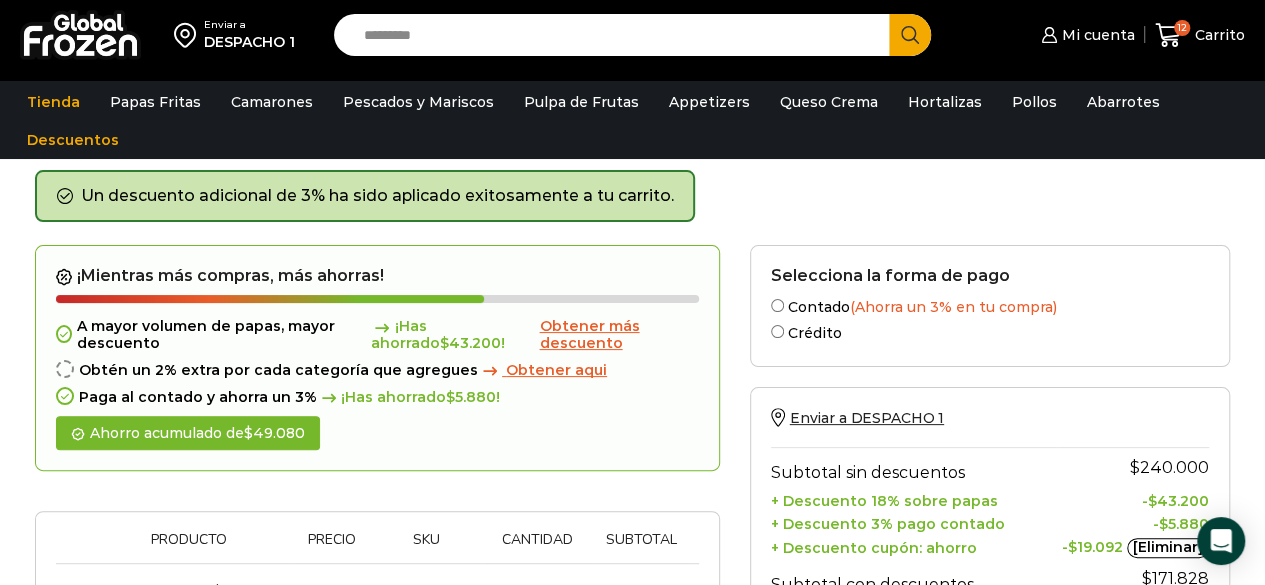 click on "Crédito" at bounding box center (990, 331) 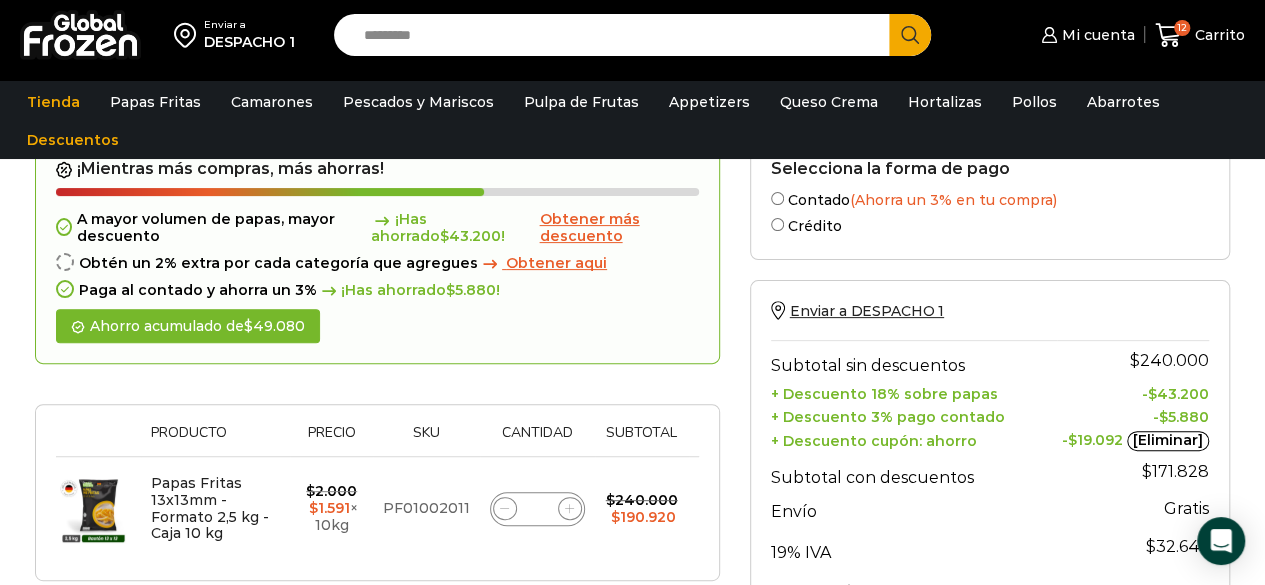 scroll, scrollTop: 177, scrollLeft: 0, axis: vertical 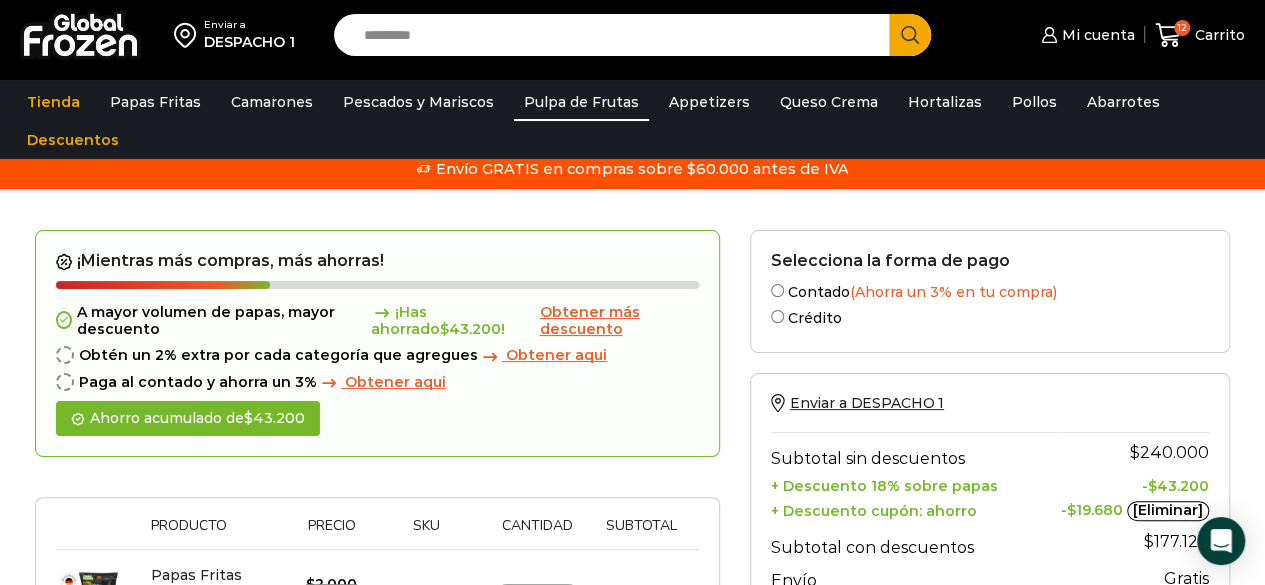 click on "Pulpa de Frutas" at bounding box center [581, 102] 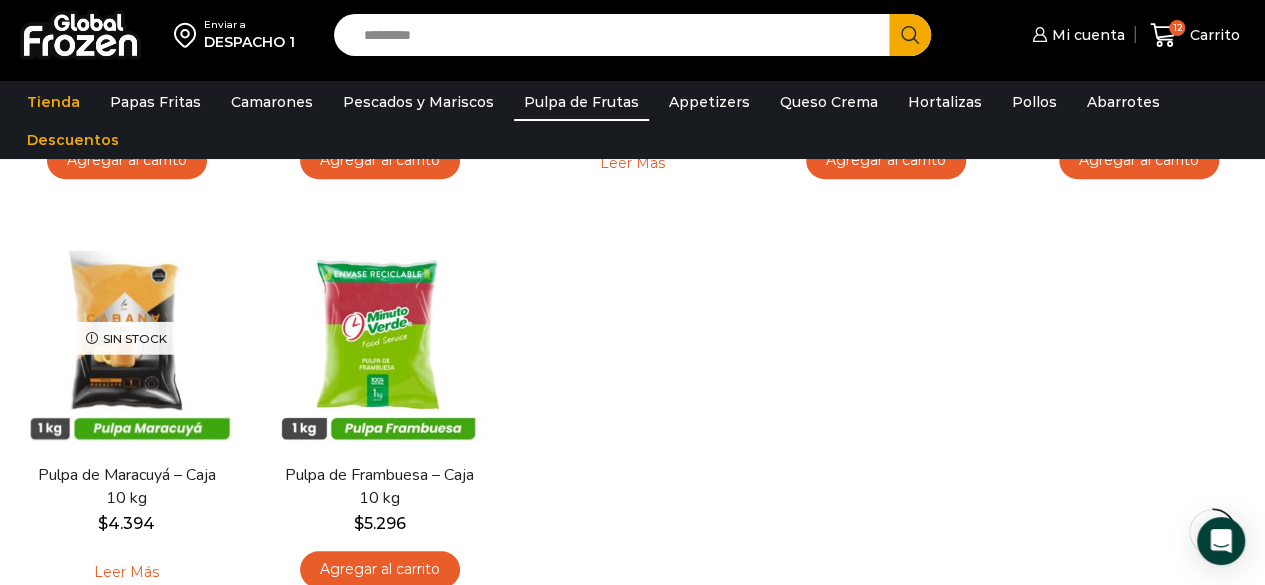 scroll, scrollTop: 520, scrollLeft: 0, axis: vertical 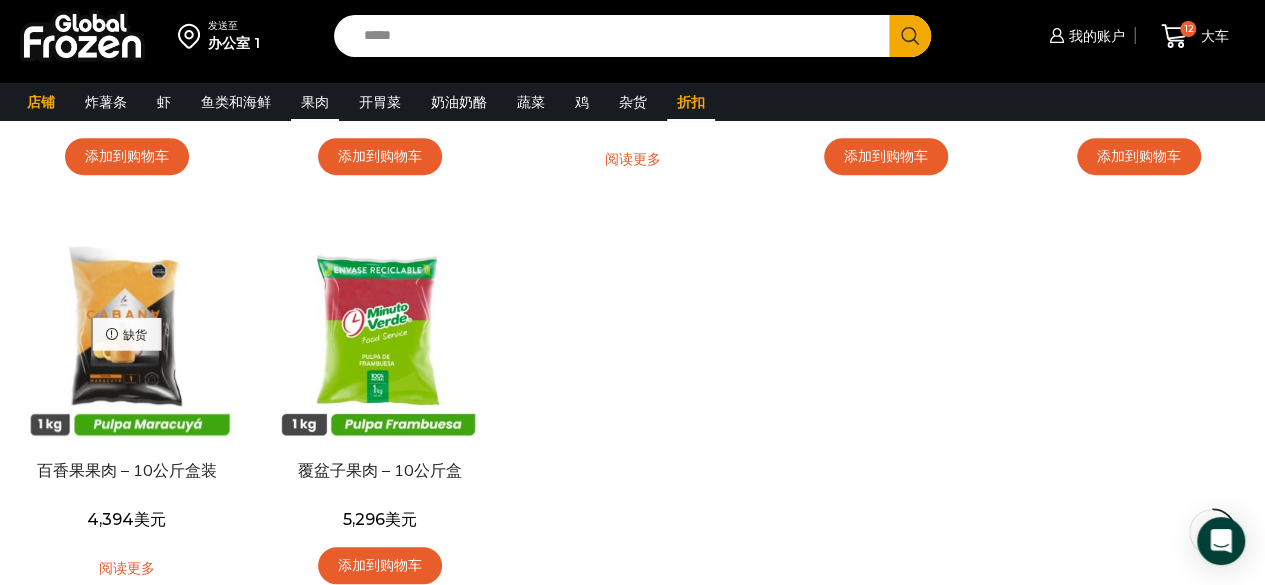 click on "折扣" at bounding box center [691, 102] 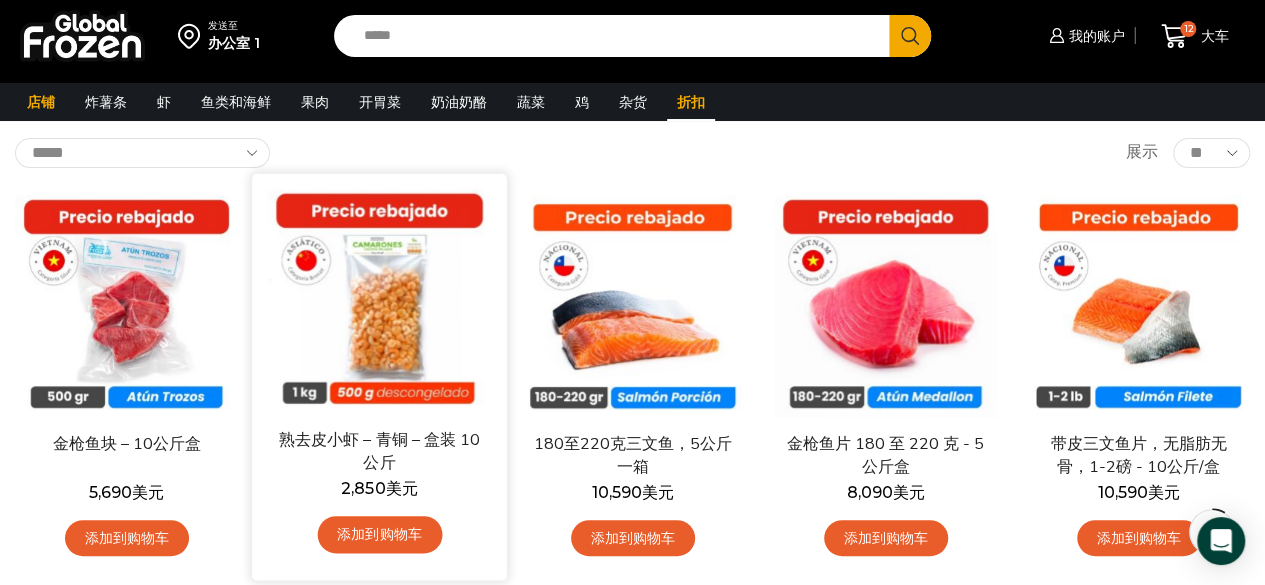 scroll, scrollTop: 141, scrollLeft: 0, axis: vertical 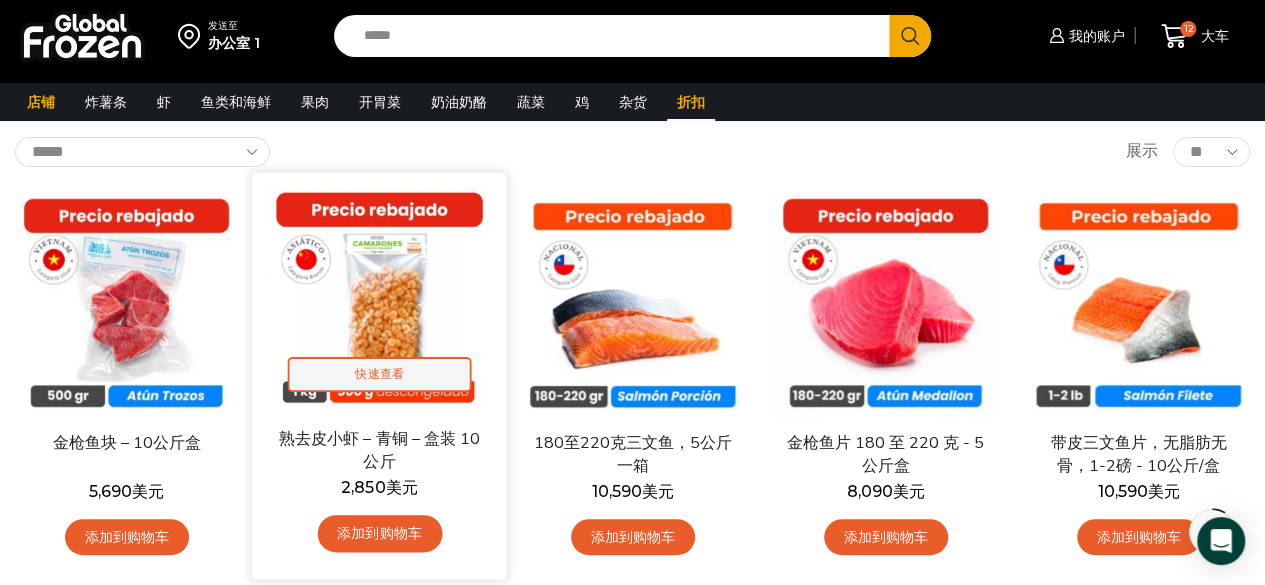 click on "快速查看" at bounding box center (380, 374) 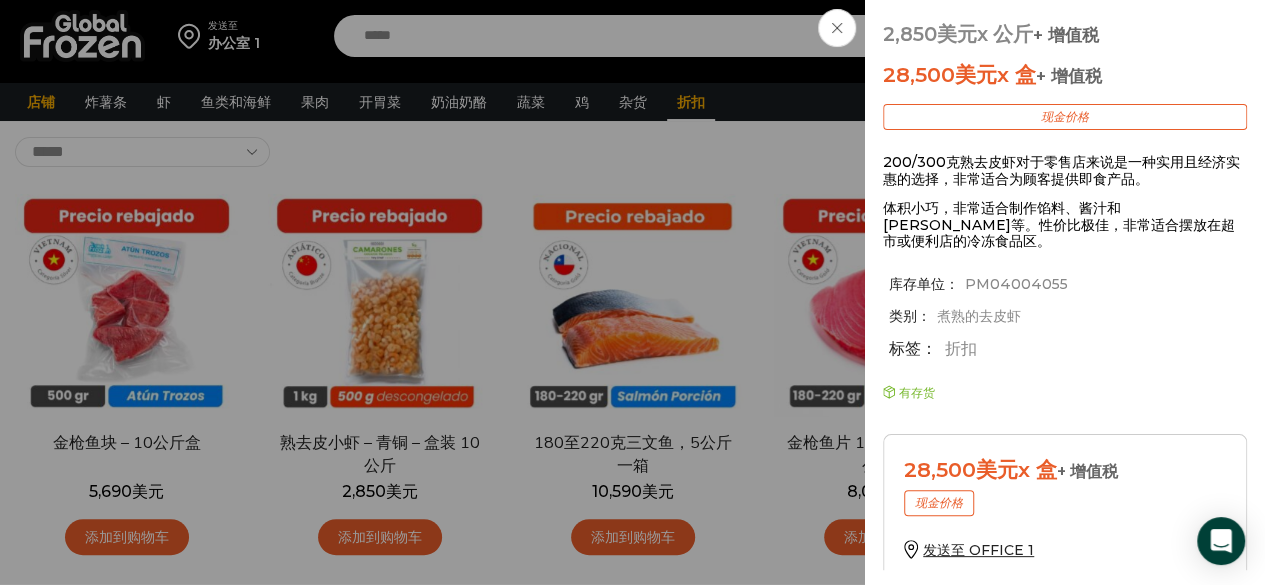 scroll, scrollTop: 421, scrollLeft: 0, axis: vertical 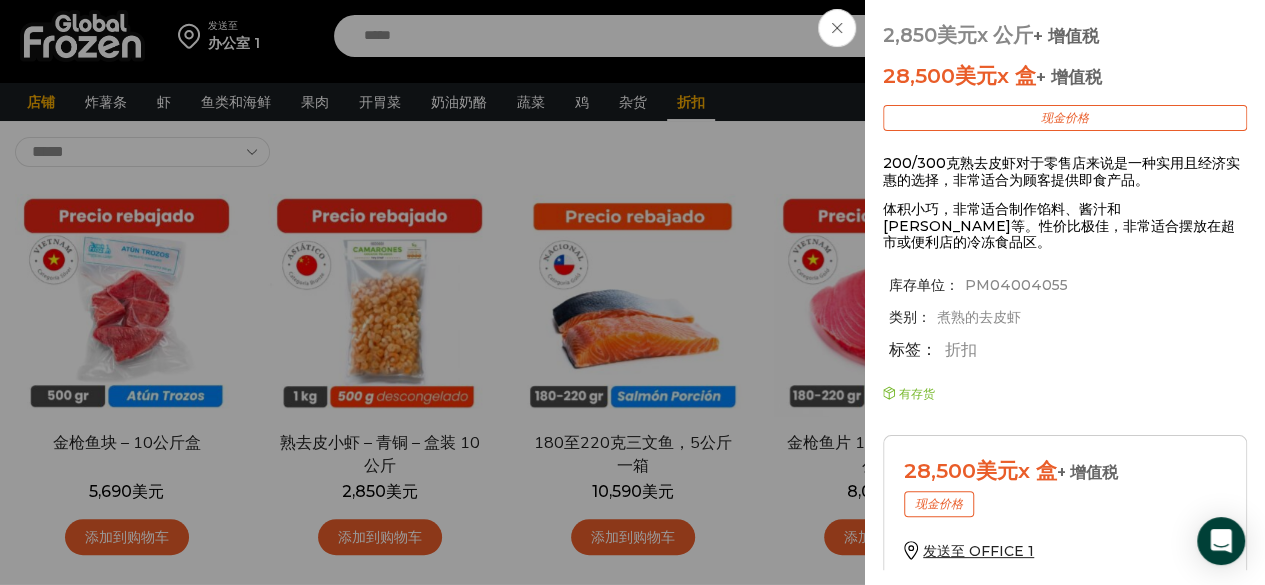 click on "熟去皮小虾 - 青铜 - 盒装 10 公斤
2,850 美元 x 公斤 + 增值税
28,500 美元 x 盒 + 增值税
现金价格
200/300克熟去皮虾对于零售店来说是一种实用且经济实惠的选择，非常适合为顾客提供即食产品。
体积小巧，非常适合制作馅料、酱汁和沙拉等。性价比极佳，非常适合摆放在超市或便利店的冷冻食品区。
28,500 美元   x 盒 + 增值税
现金价格
发送至 OFFICE 1
箱子数量" at bounding box center [632, -141] 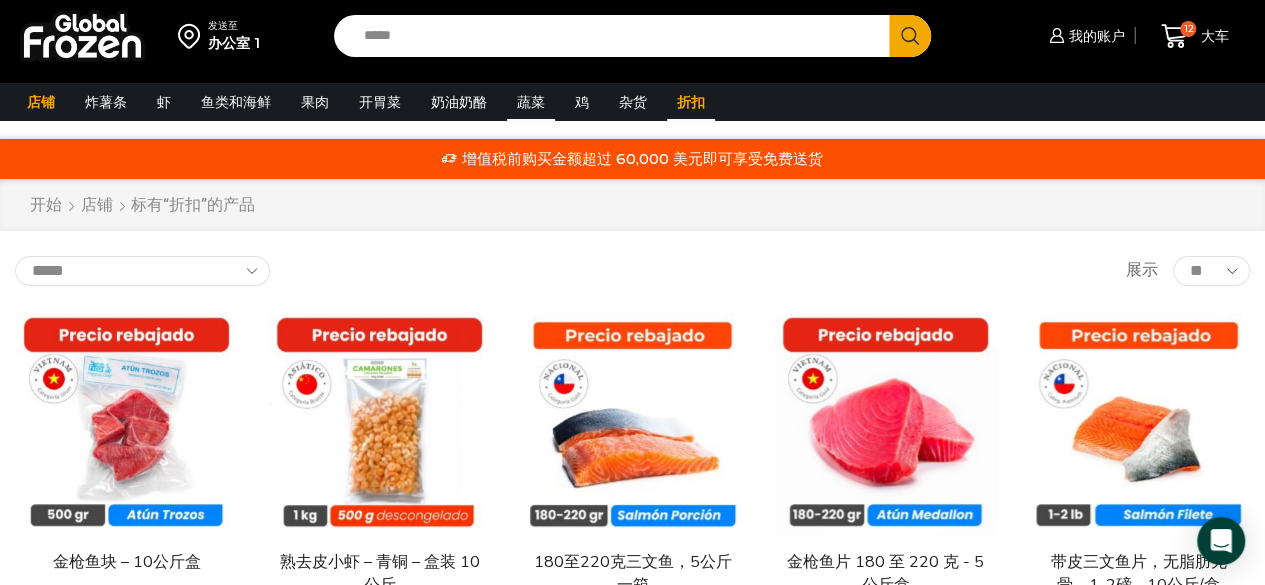 scroll, scrollTop: 0, scrollLeft: 0, axis: both 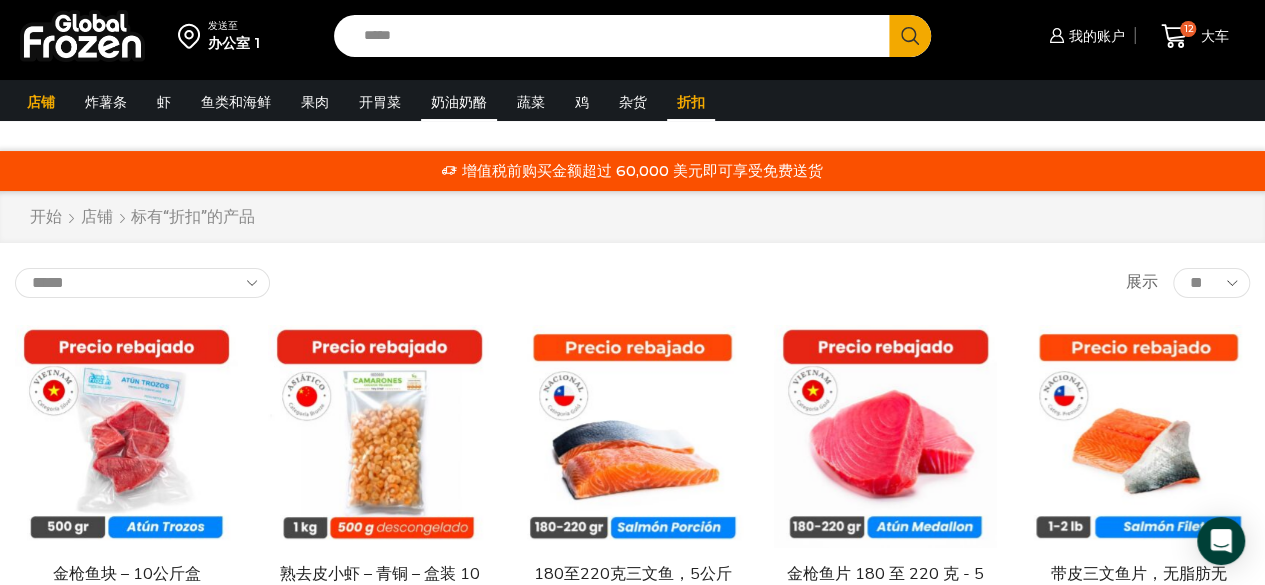 click on "奶油奶酪" at bounding box center (459, 102) 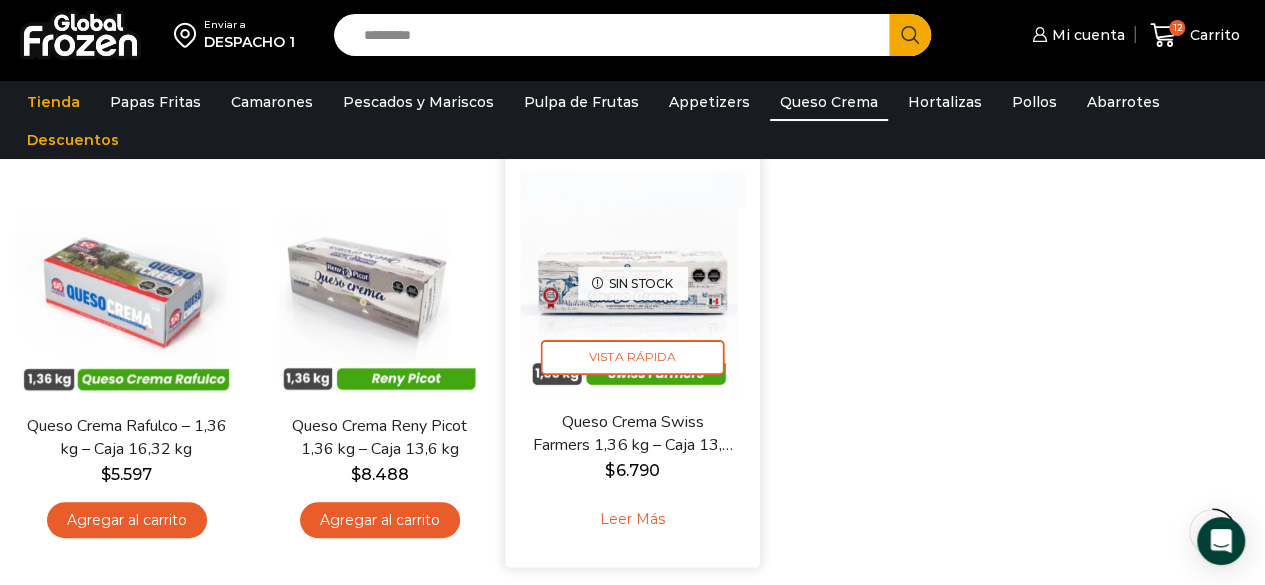 scroll, scrollTop: 159, scrollLeft: 0, axis: vertical 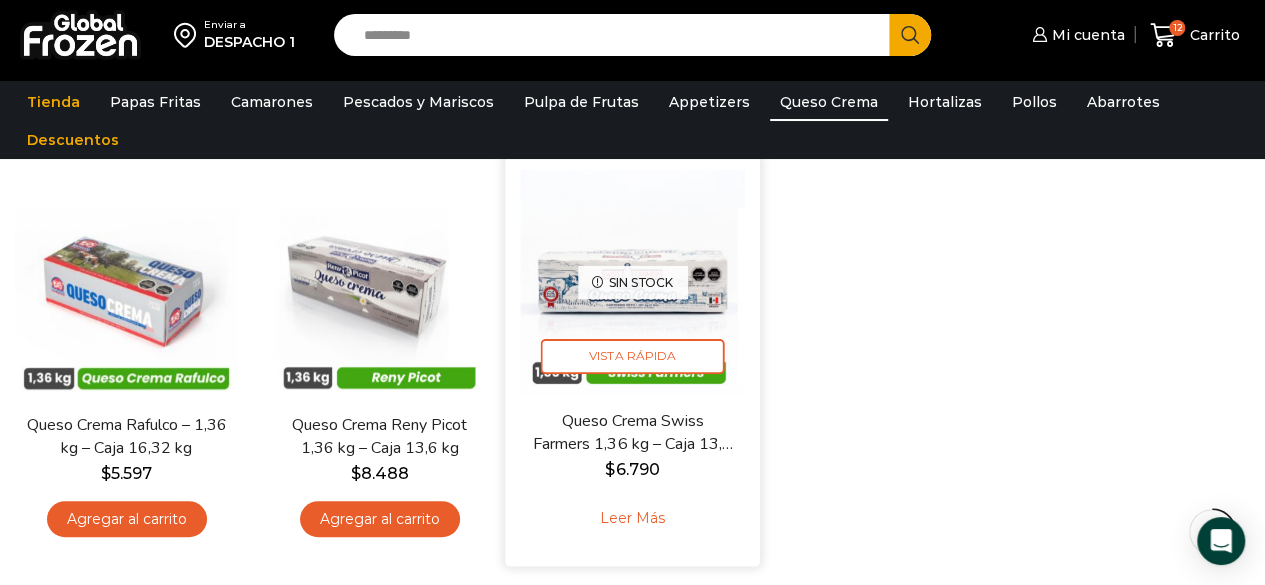 click on "Queso Crema Swiss Farmers 1,36 kg – Caja 13,6 kg
$ 6.790
Leer más" at bounding box center [632, 480] 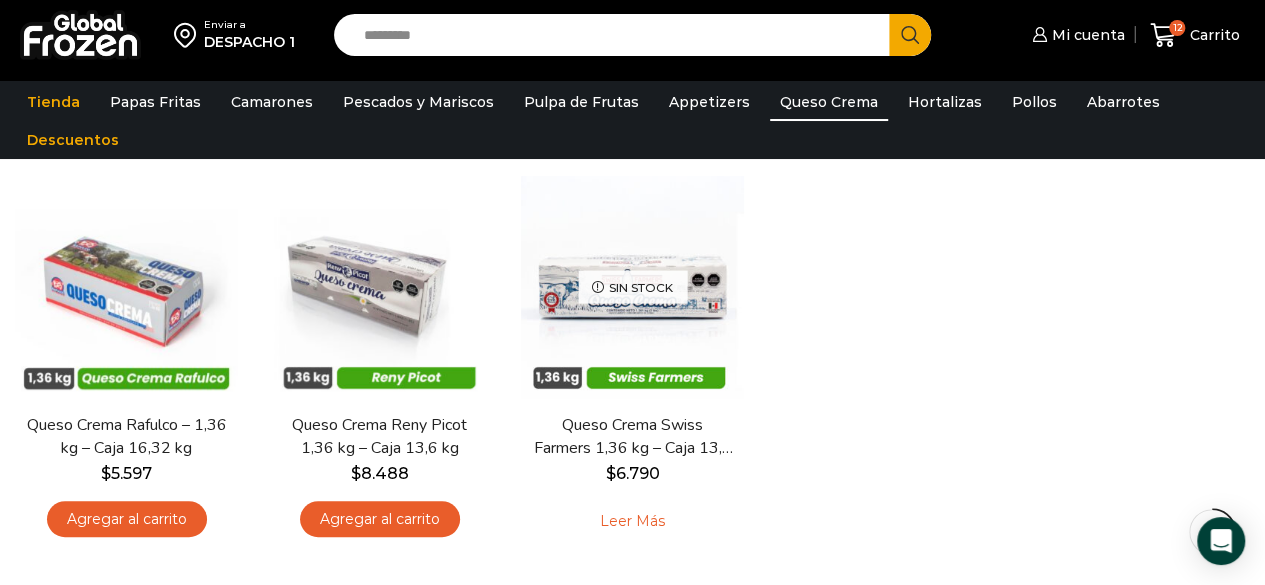 scroll, scrollTop: 0, scrollLeft: 0, axis: both 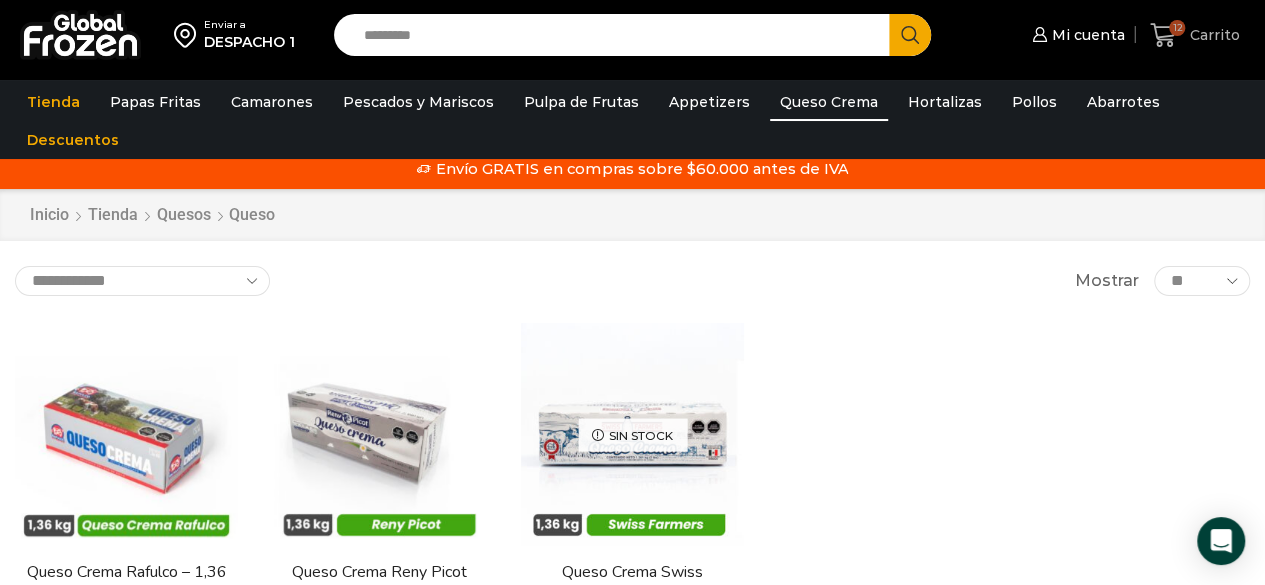 click on "12" at bounding box center [1177, 28] 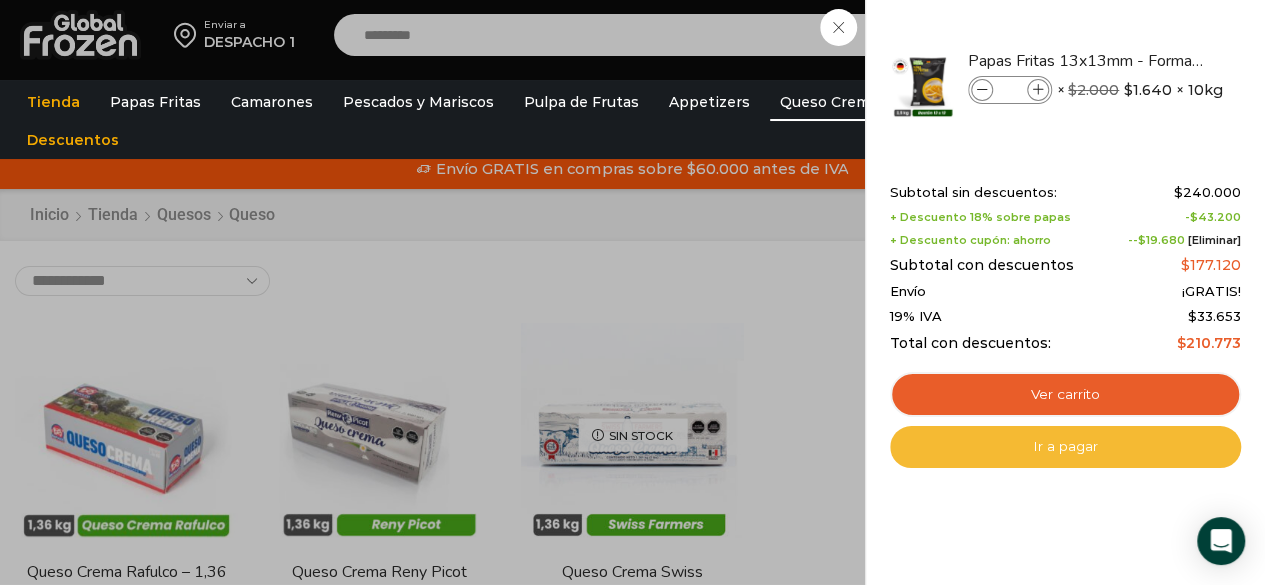 click on "Ir a pagar" at bounding box center [1065, 447] 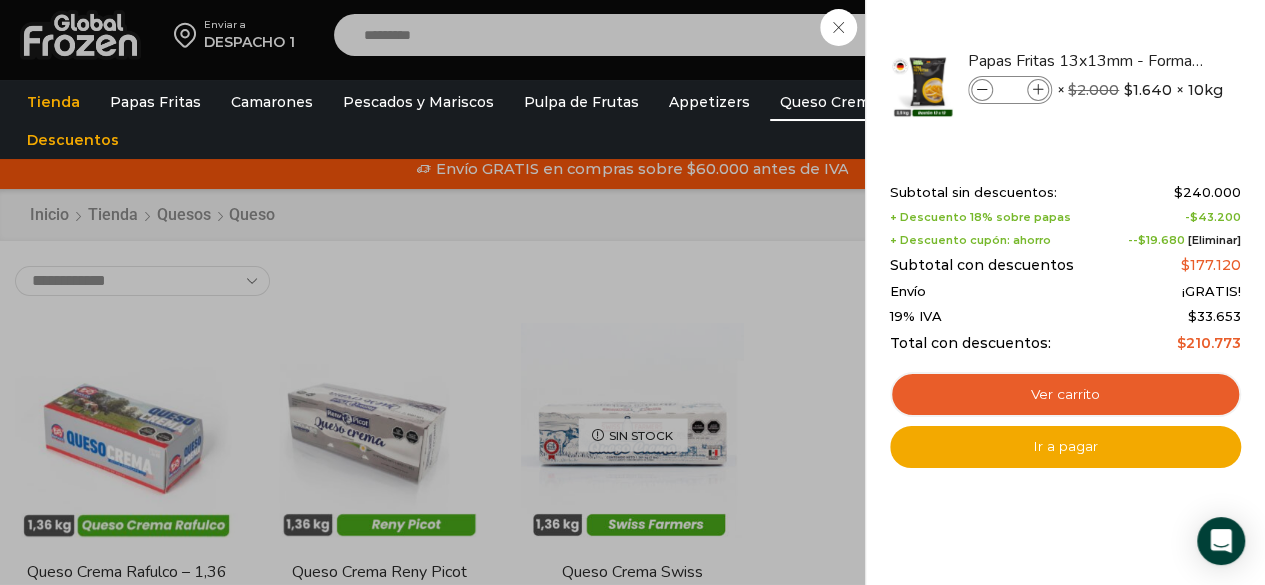 click on "12
Carrito
12
12
Shopping Cart
**" at bounding box center (1195, 35) 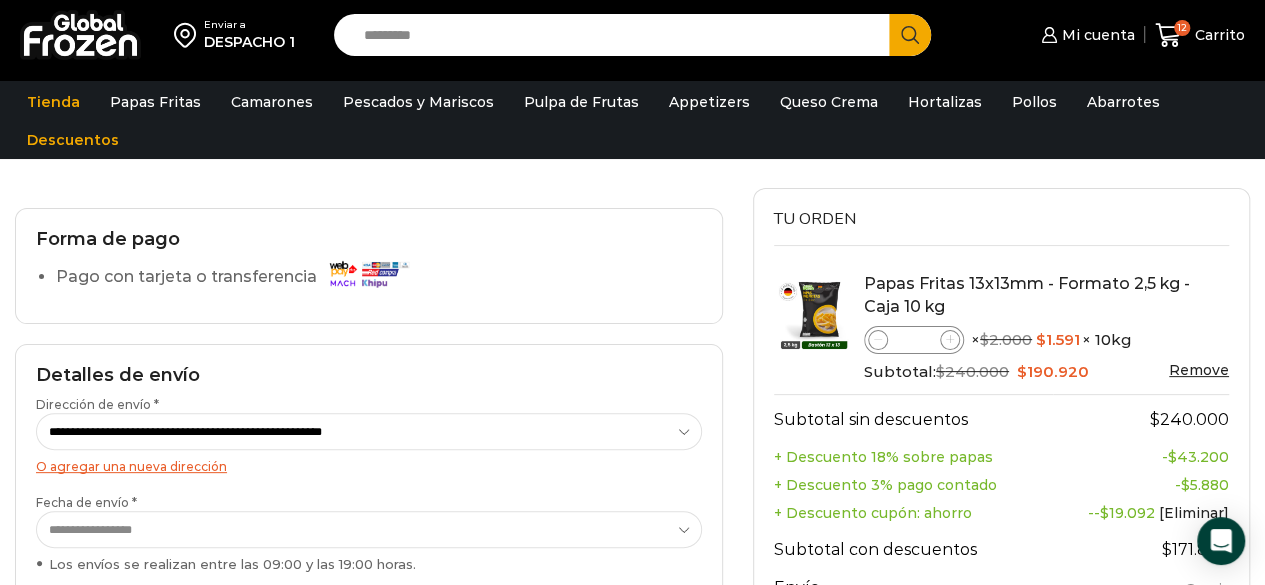 scroll, scrollTop: 0, scrollLeft: 0, axis: both 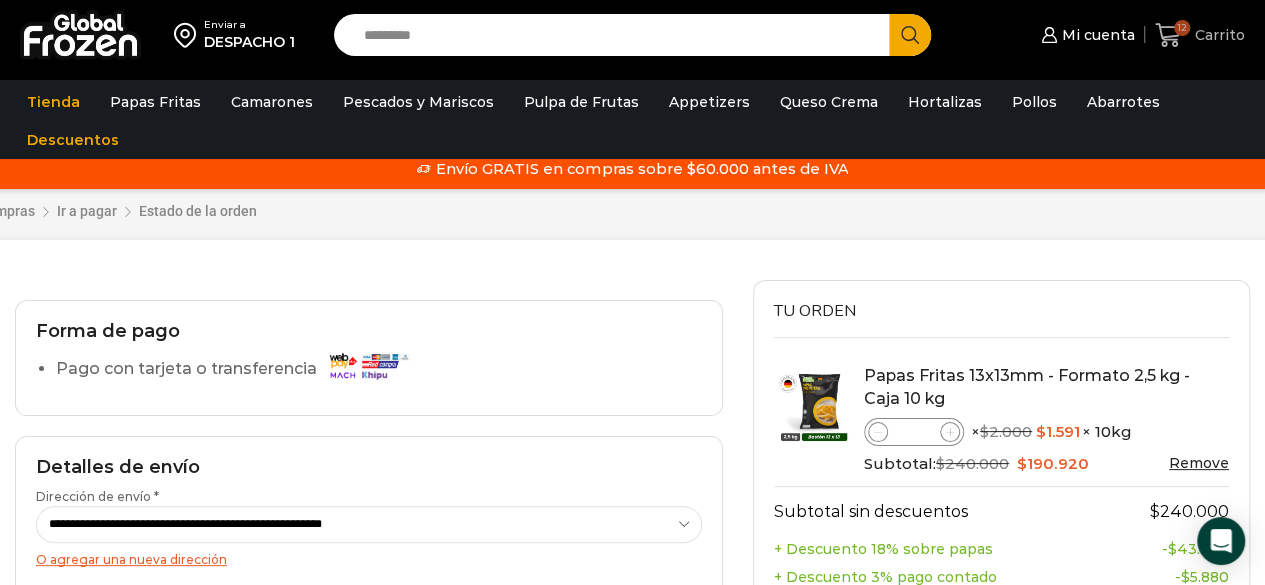 click on "Carrito" at bounding box center (1217, 35) 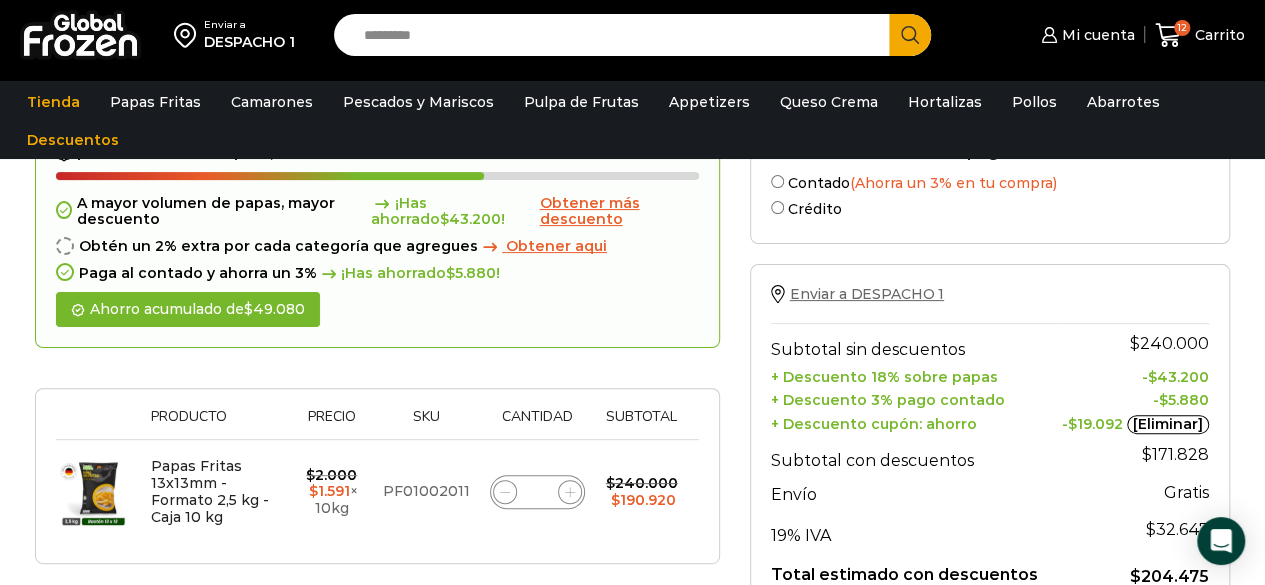scroll, scrollTop: 116, scrollLeft: 0, axis: vertical 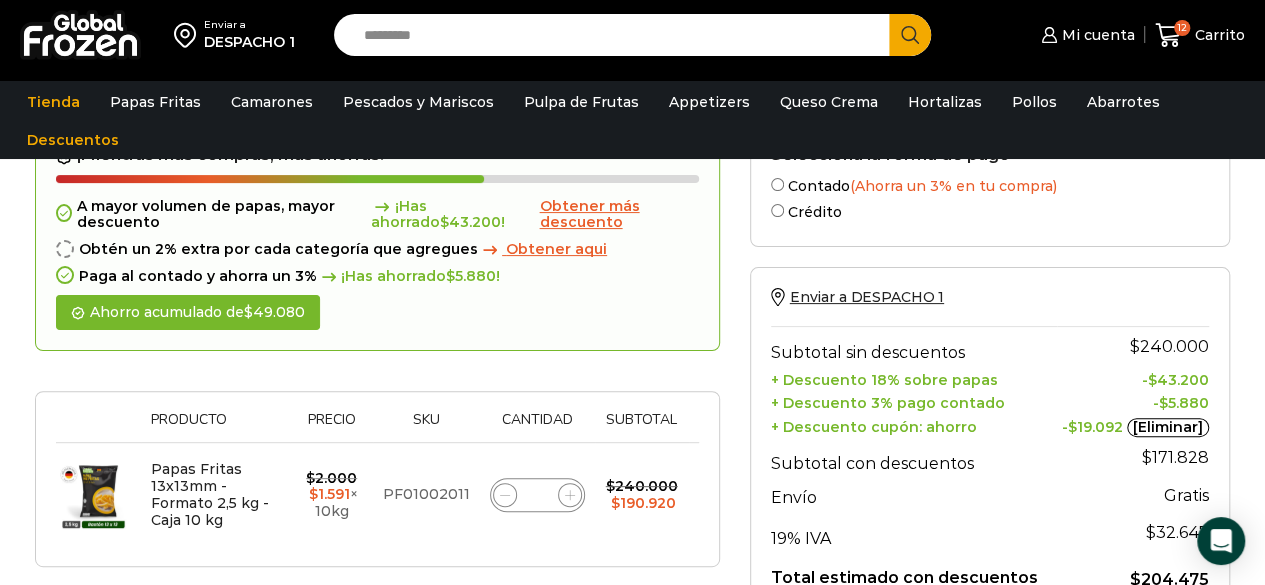click on "Crédito" at bounding box center (990, 210) 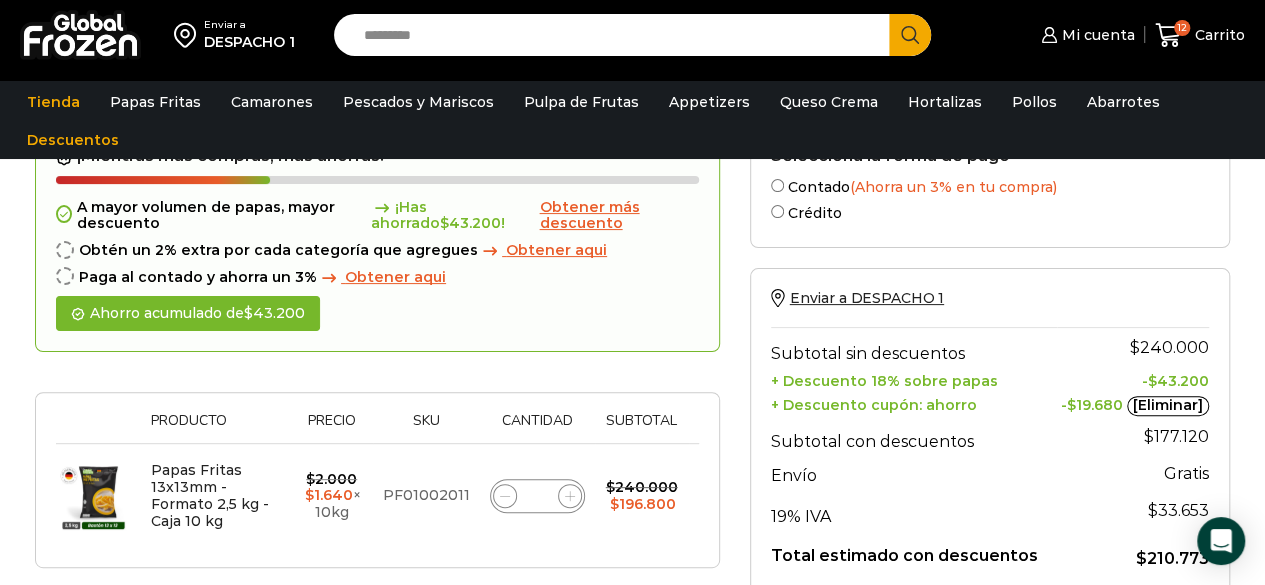 scroll, scrollTop: 194, scrollLeft: 0, axis: vertical 